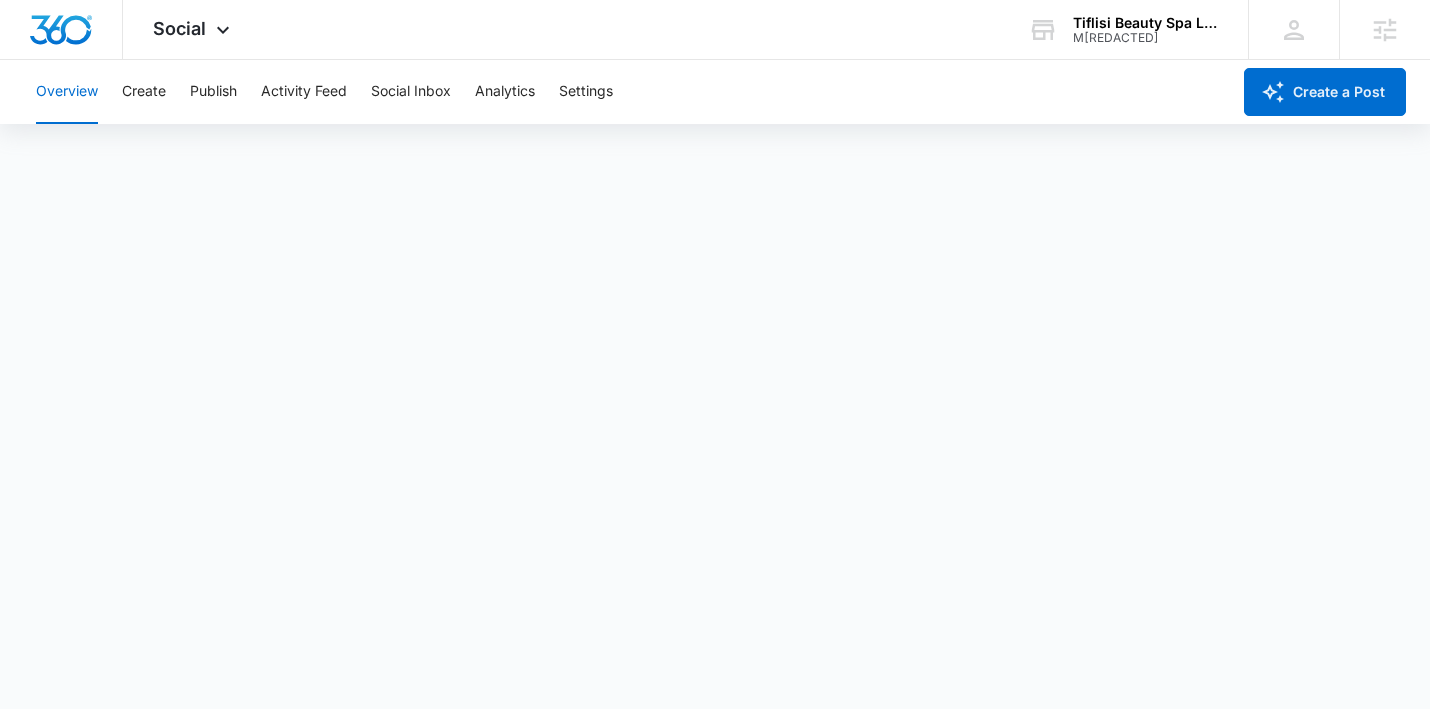 scroll, scrollTop: 0, scrollLeft: 0, axis: both 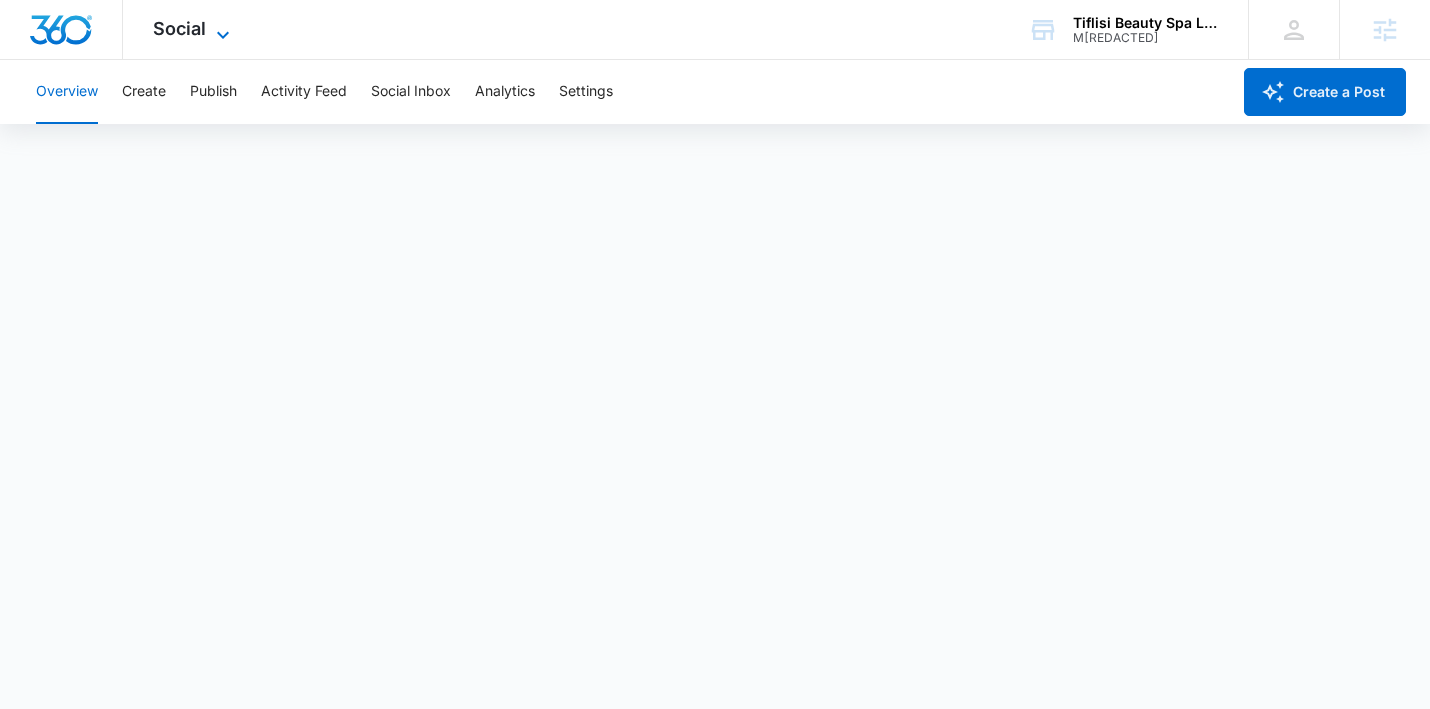 click on "Social" at bounding box center (179, 28) 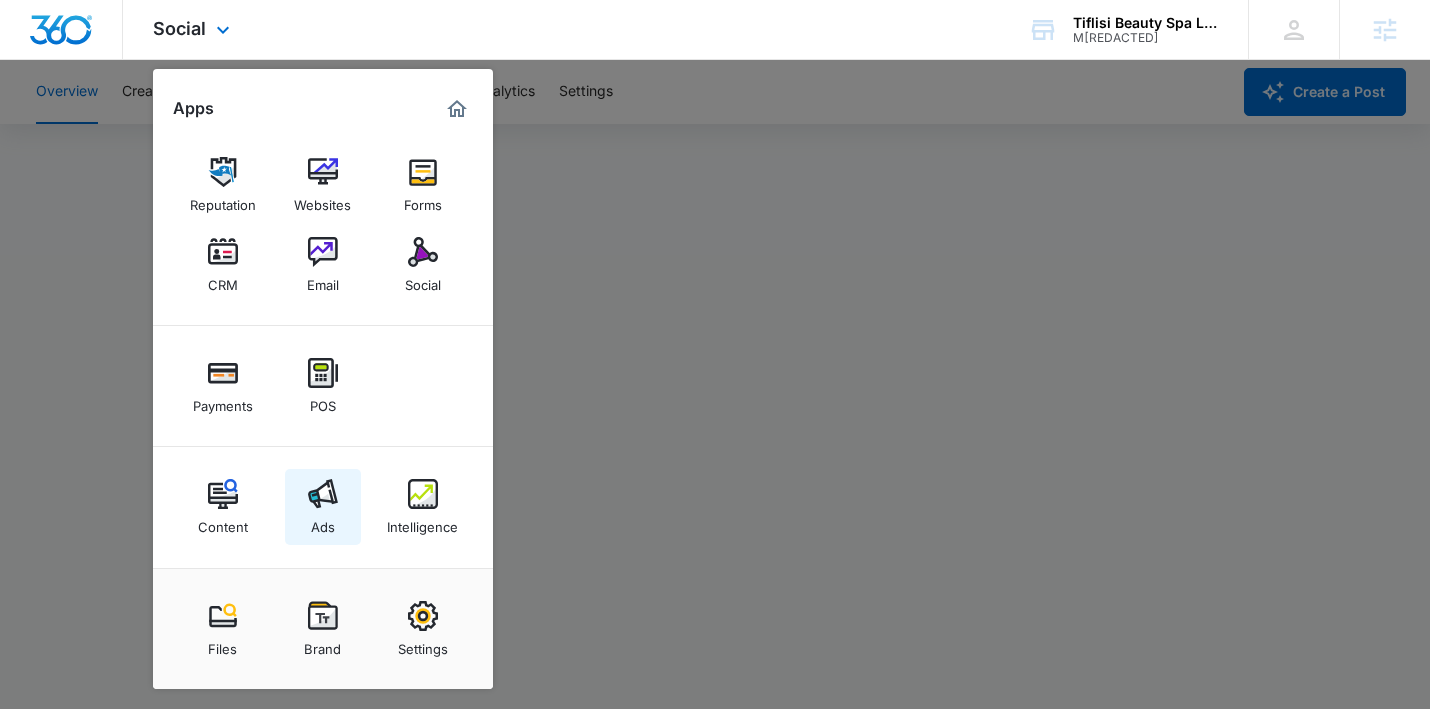 click on "Ads" at bounding box center [323, 507] 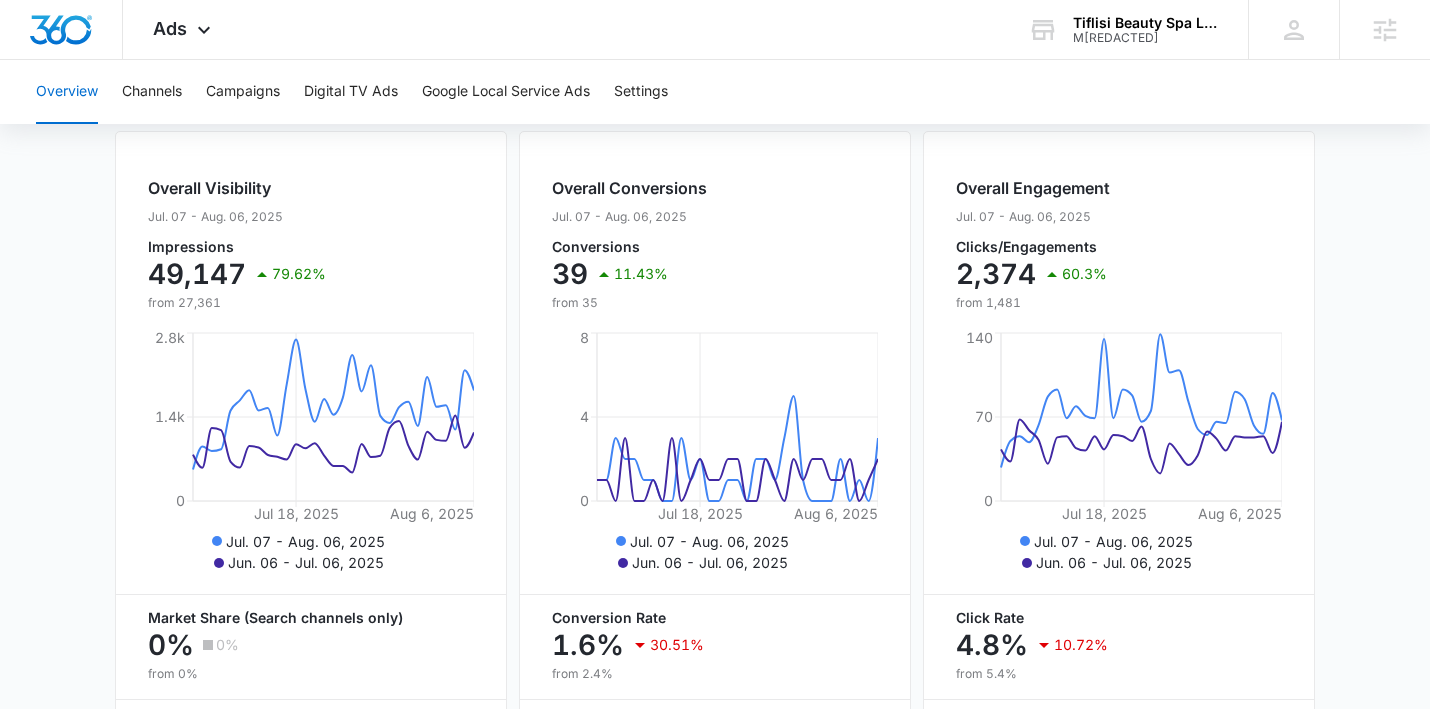 scroll, scrollTop: 915, scrollLeft: 0, axis: vertical 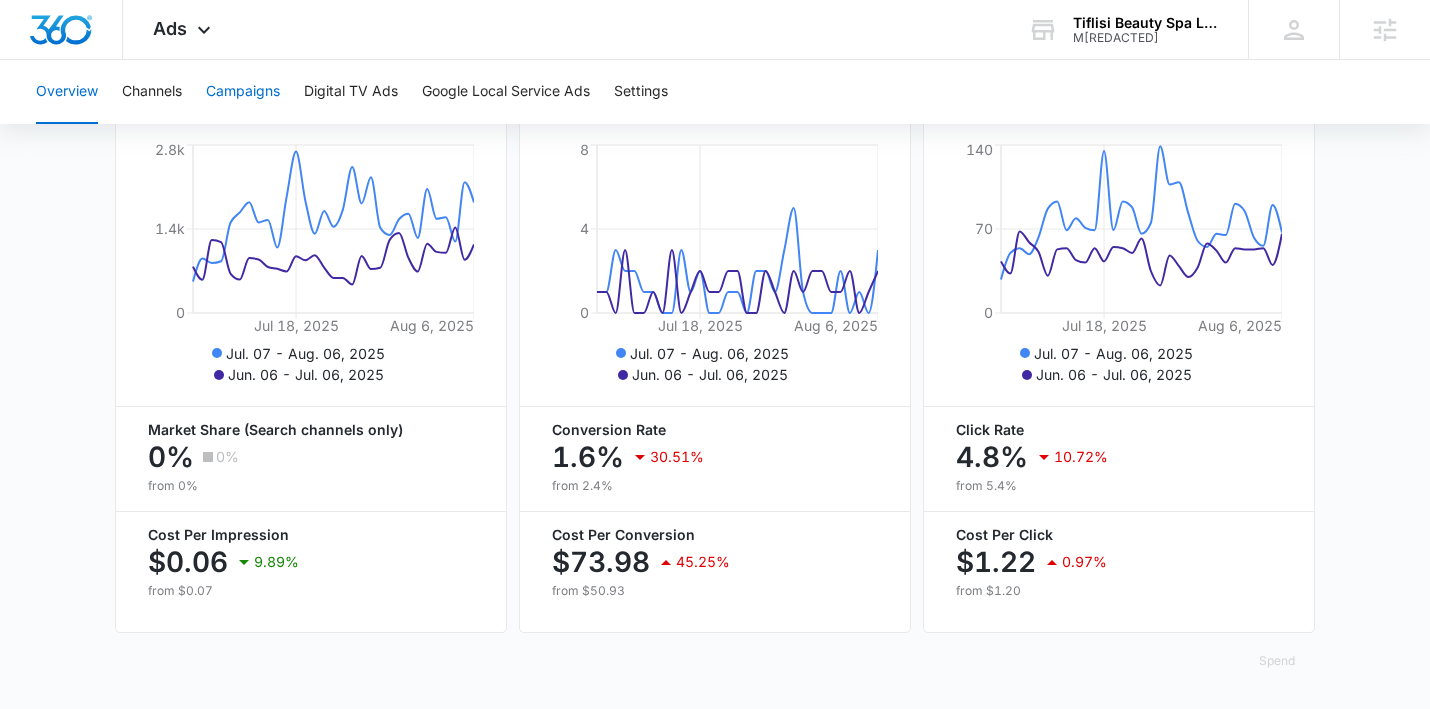 click on "Campaigns" at bounding box center [243, 92] 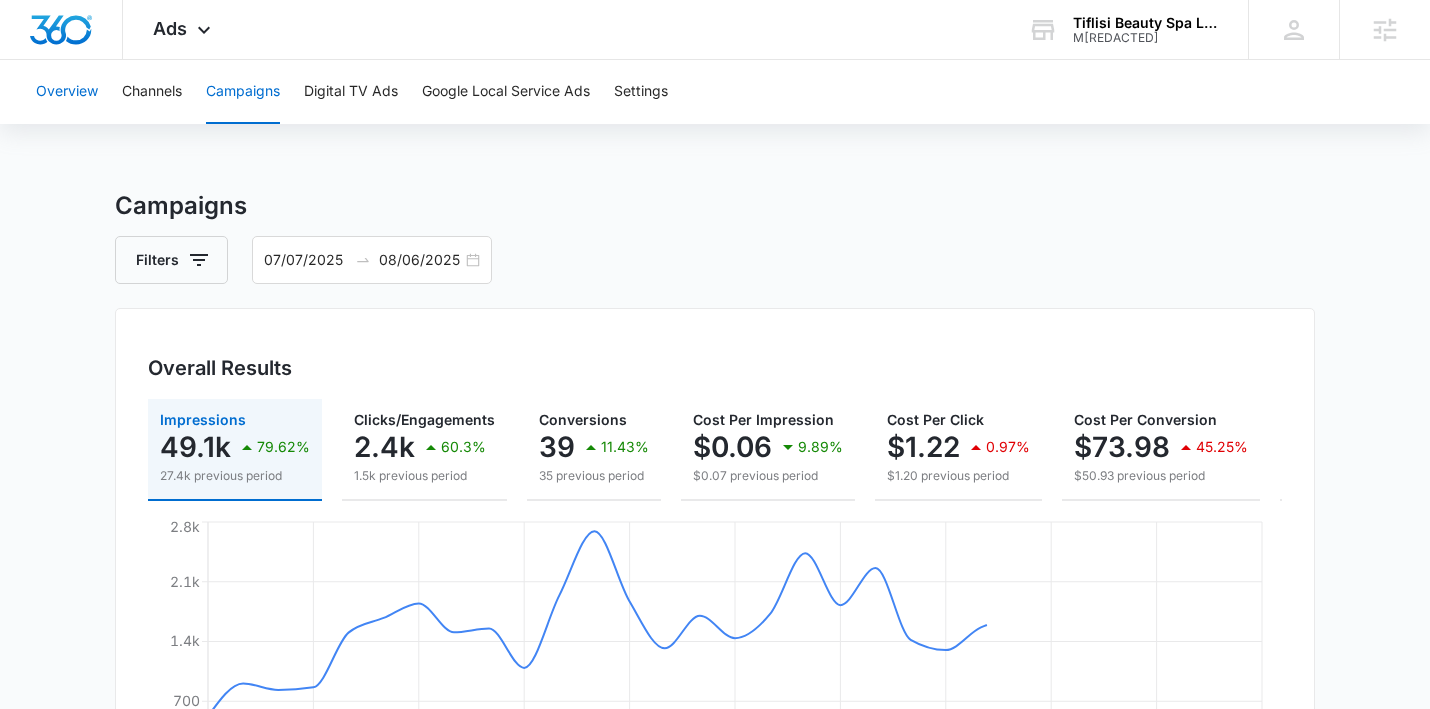 click on "Overview" at bounding box center [67, 92] 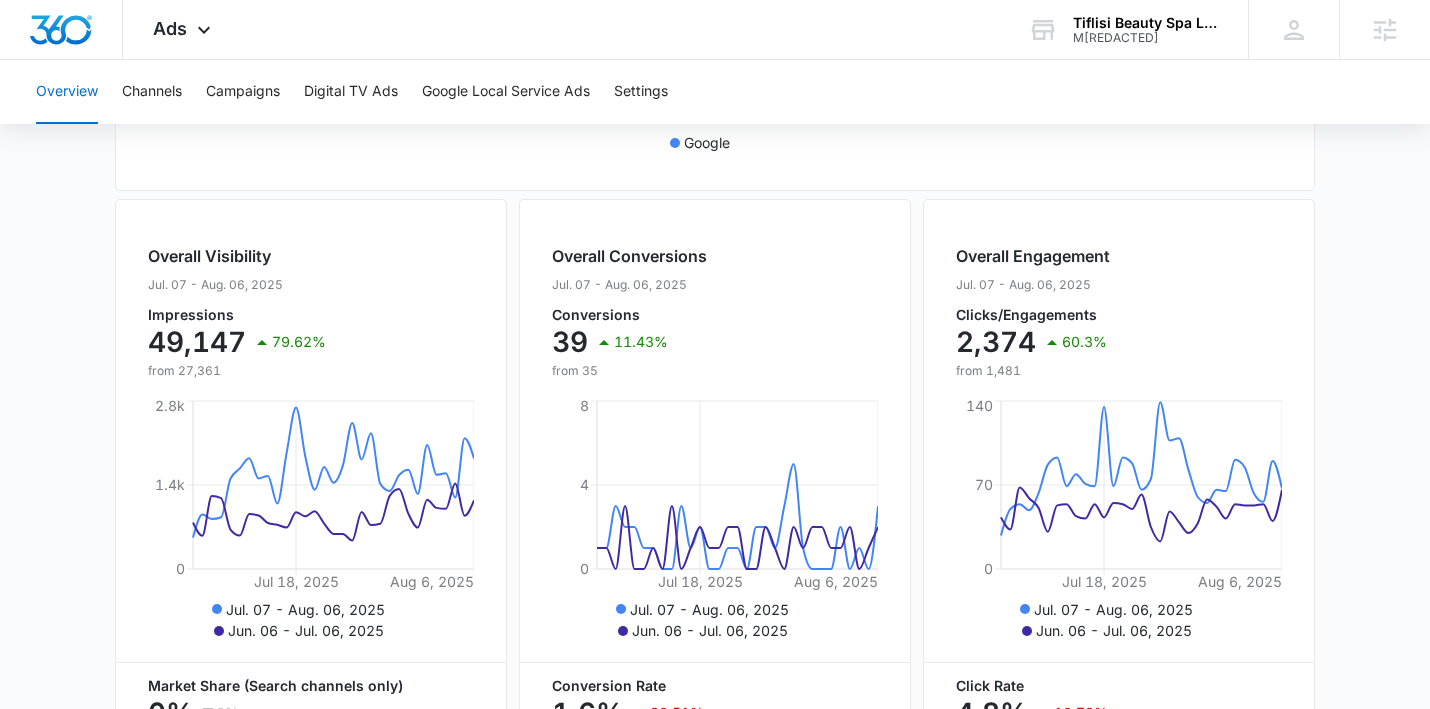 scroll, scrollTop: 636, scrollLeft: 0, axis: vertical 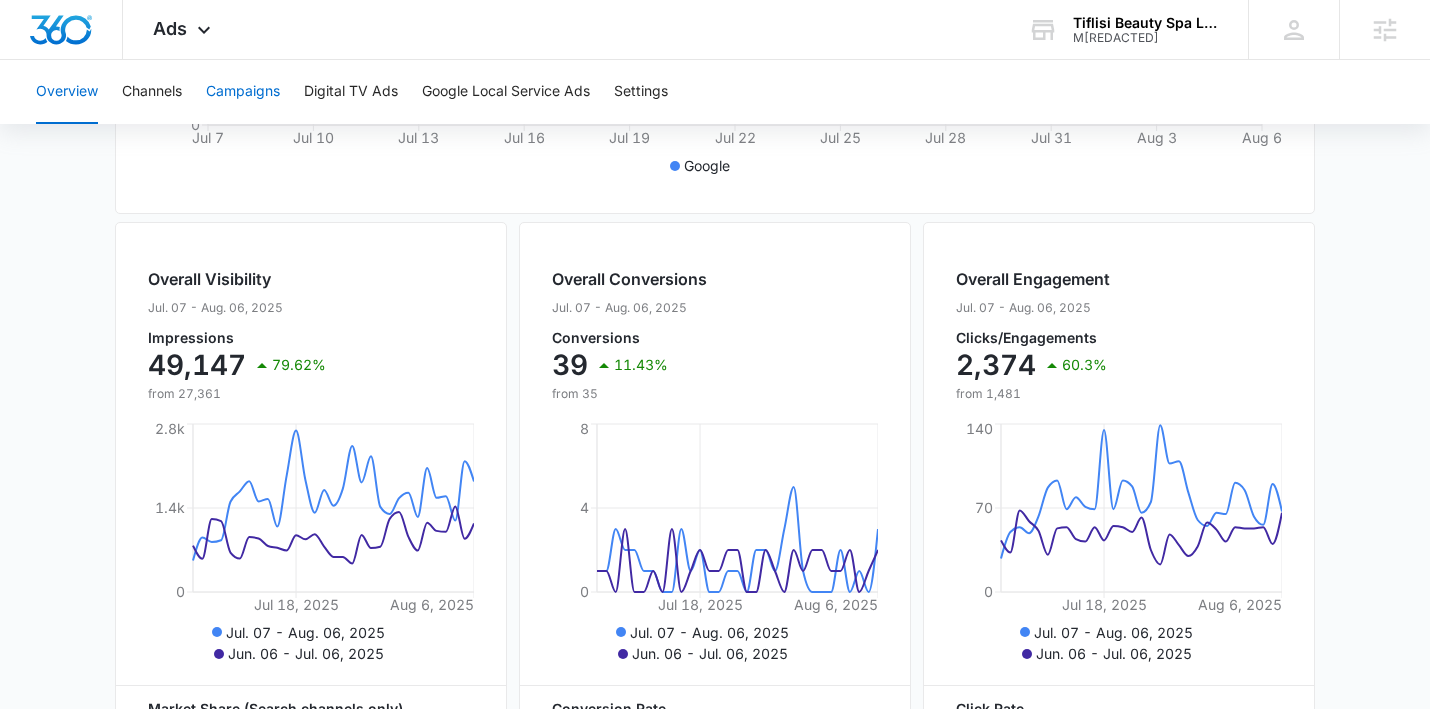 click on "Campaigns" at bounding box center [243, 92] 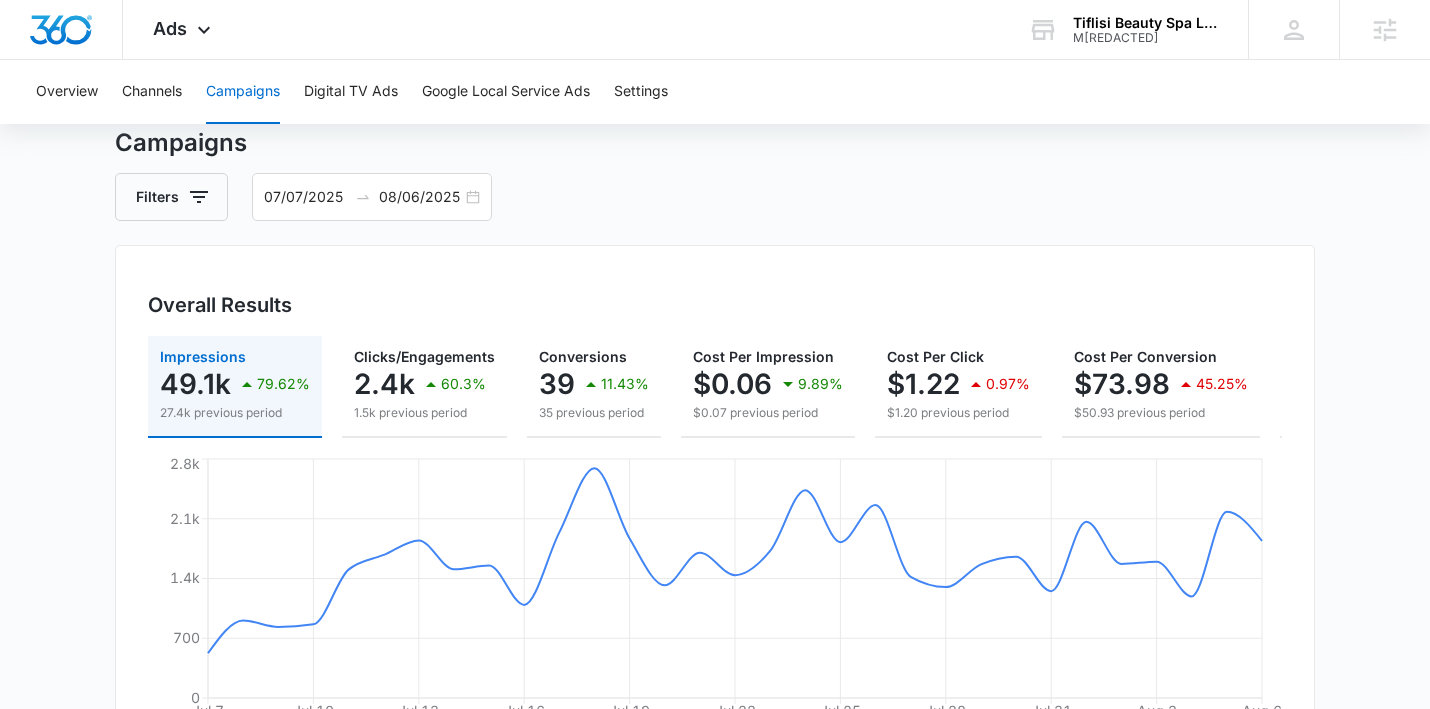 scroll, scrollTop: 59, scrollLeft: 0, axis: vertical 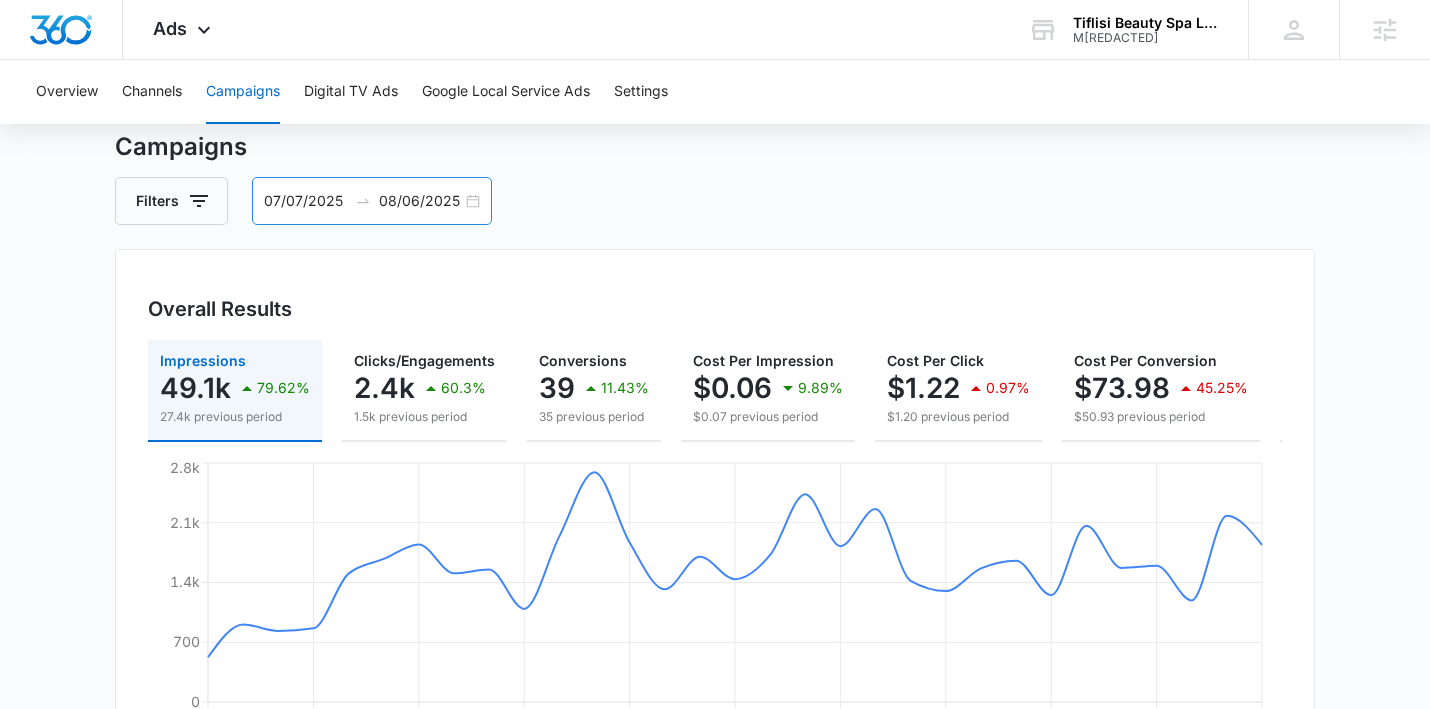 click on "07/07/2025 08/06/2025" at bounding box center (372, 201) 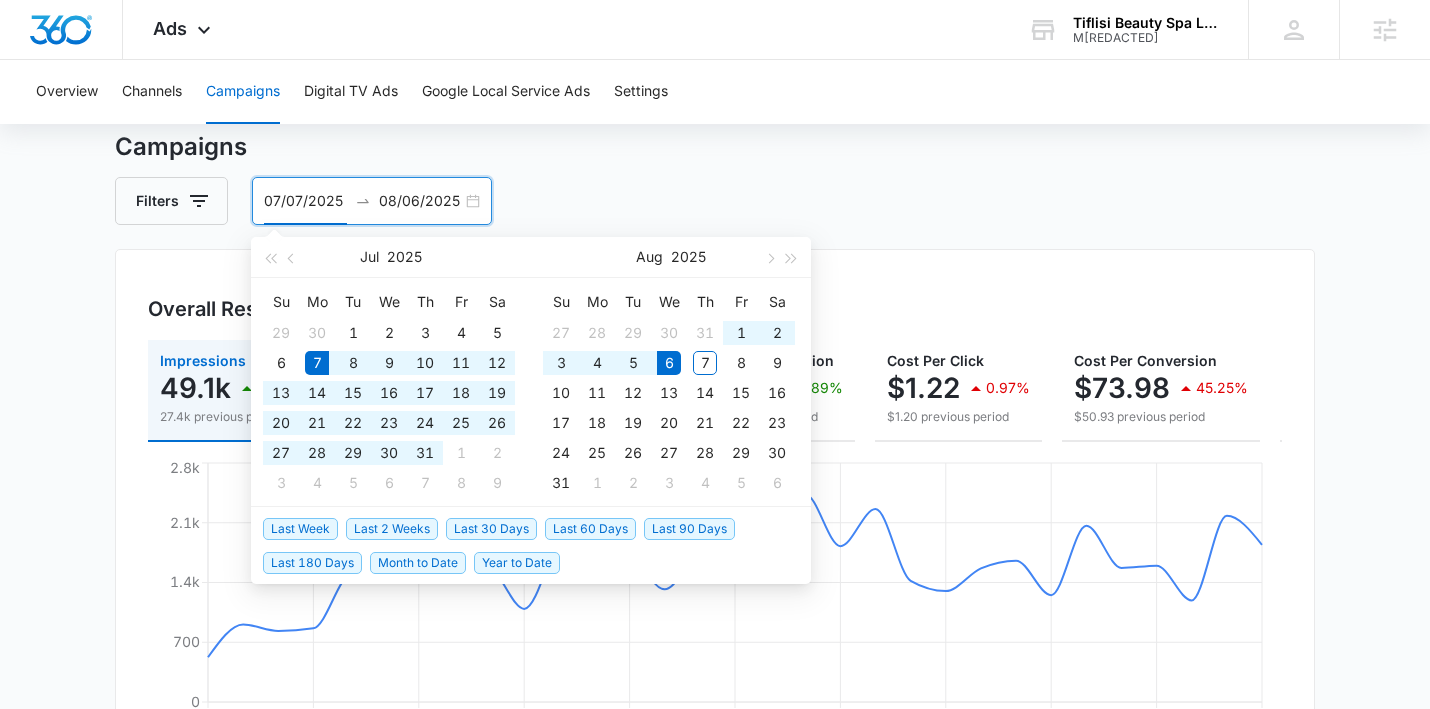 click on "Campaigns" at bounding box center (715, 147) 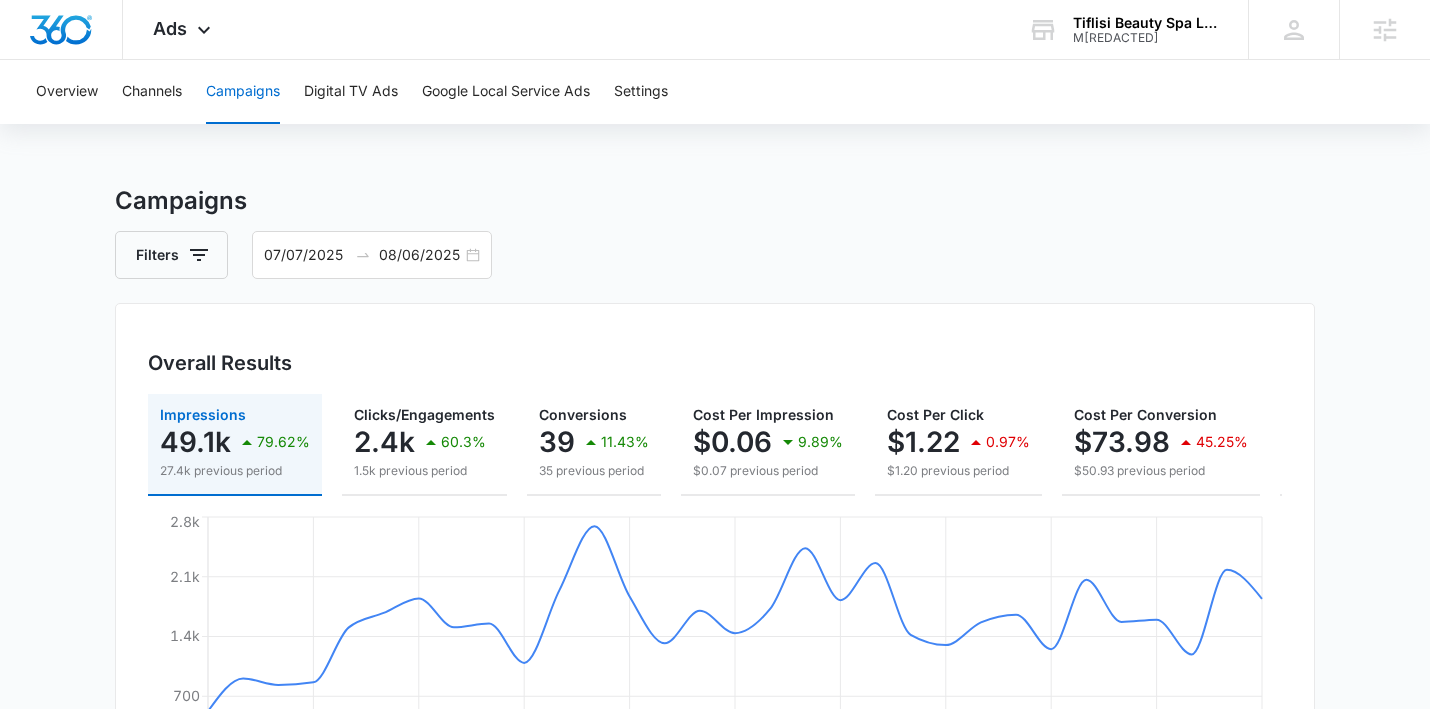 scroll, scrollTop: 0, scrollLeft: 0, axis: both 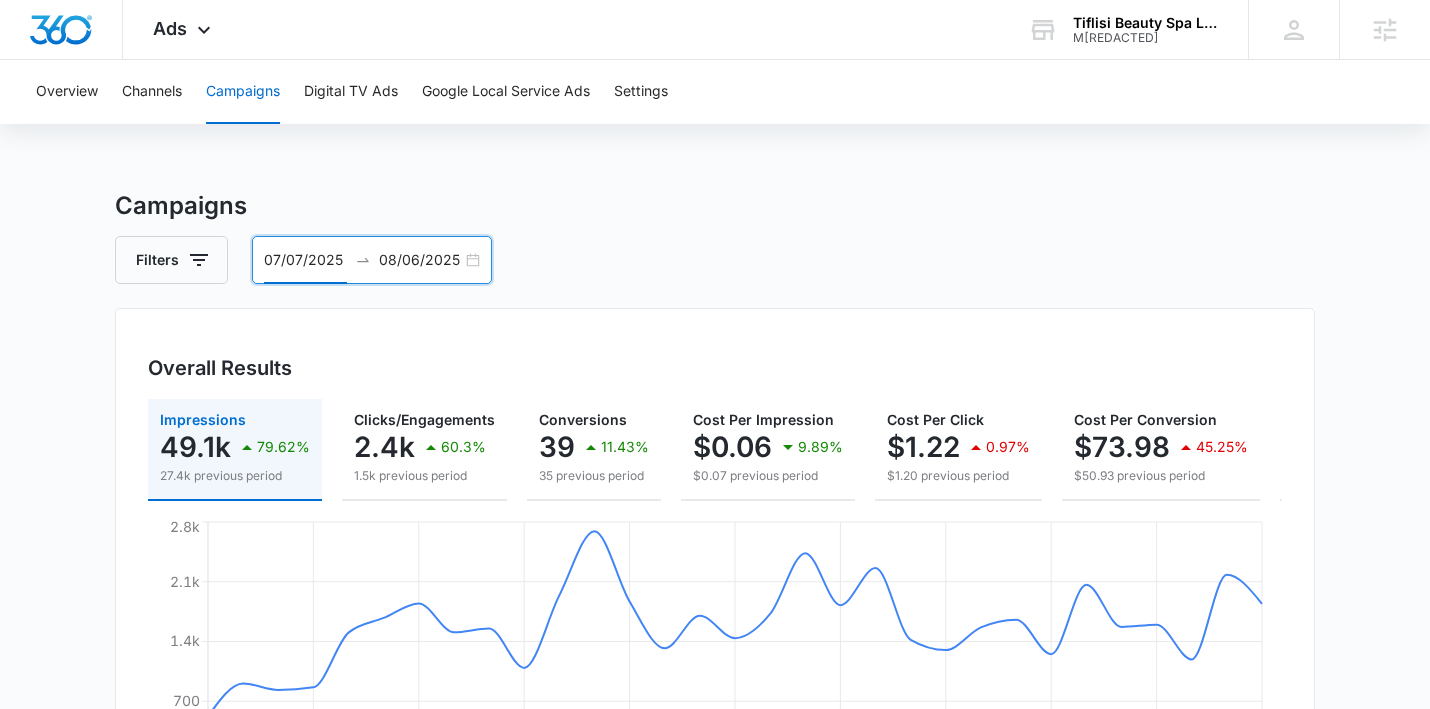click on "07/07/2025" at bounding box center [305, 260] 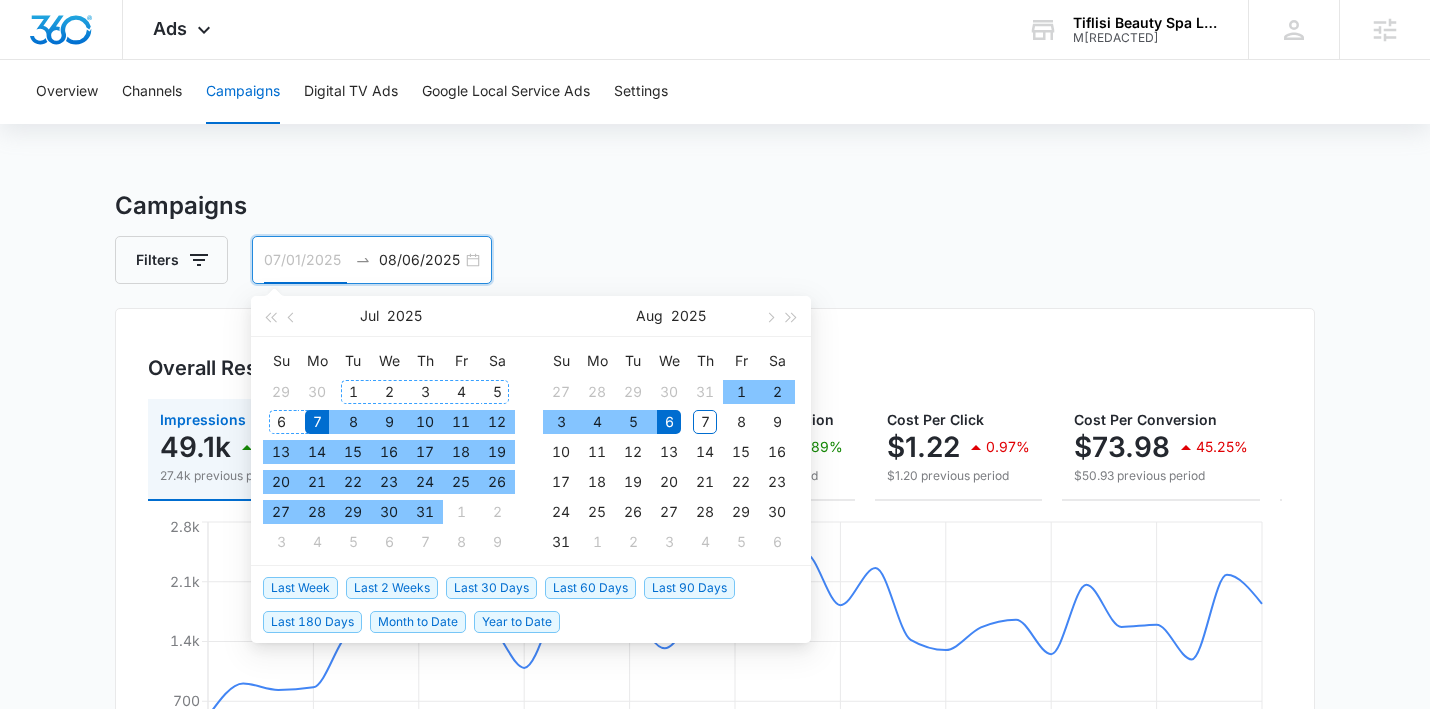 click on "1" at bounding box center [353, 392] 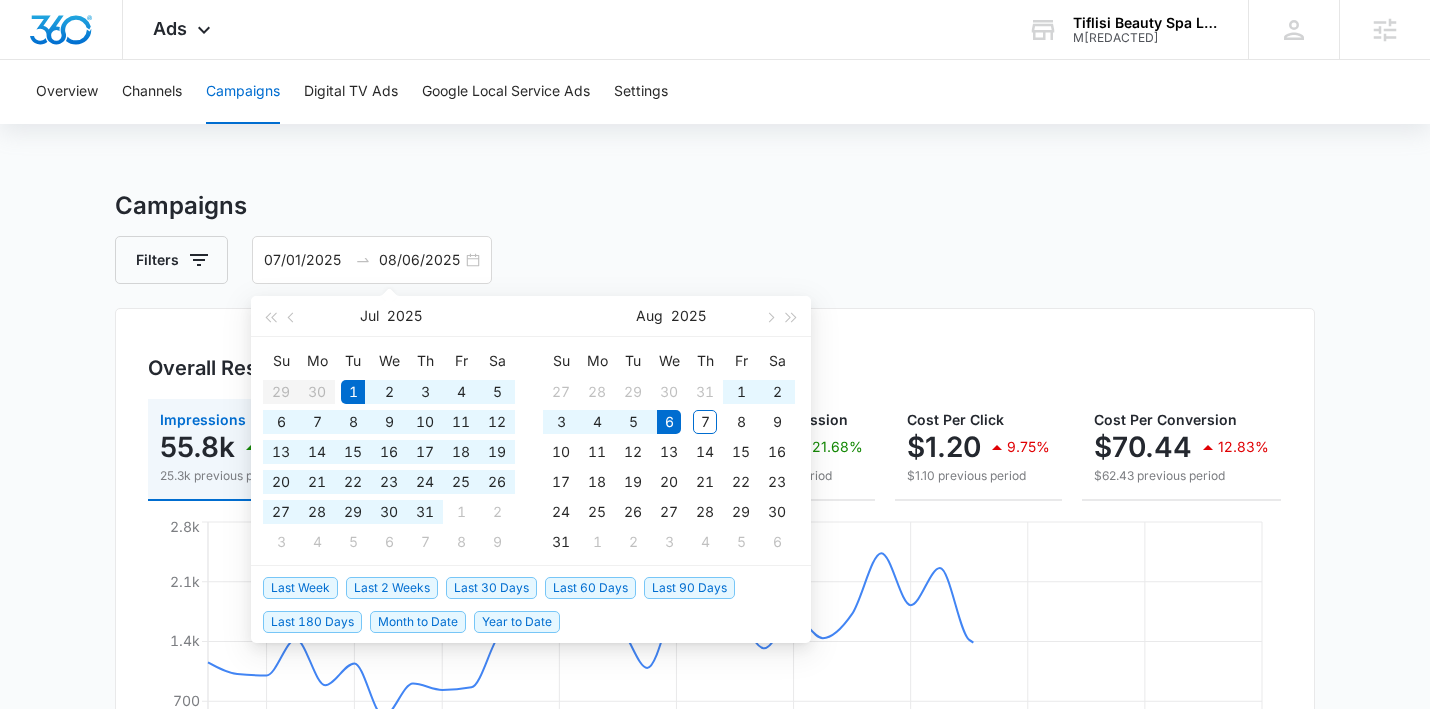 click on "Campaigns Filters 07/01/2025 08/06/2025 Overall Results Impressions 55.8k 120.91%  25.3k previous period Clicks/Engagements 2.7k 57.64%  1.7k previous period Conversions 46 53.33%  30 previous period Cost Per Impression $0.06 21.68%  $0.07 previous period Cost Per Click $1.20 9.75%  $1.10 previous period Cost Per Conversion $70.44 12.83%  $62.43 previous period Total Spend $3,240.10 73.01%  $1,872.80 previous period Jul 3 Jul 6 Jul 9 Jul 13 Jul 17 Jul 21 Jul 25 Jul 29 Aug 2 Aug 6 0 700 1.4k 2.1k 2.8k Google Campaigns List Filters Campaign Impressions Clicks/Engagements Conversions Budget Total Spend Totals 55,783 ( $0.06  ea) 2,694 ( $1.20  ea) 46 ( $70.44  ea) $3,164.50   $3,240.10 Search - Nail Services - [CITY], [STATE] Search ACTIVE 35,059 ( $0.05  ea) 1,617 ( $1.18  ea) 29 ( $65.94  ea) $49.02    / daily $1,912.30 Search - Nail Services - [CITY], [STATE] Search ACTIVE 19,919 ( $0.05  ea) 850 ( $1.14  ea) 12 ( $80.91  ea) $35.29    / daily $970.97 Brand - Search Search ACTIVE 805 ( $0.44  ea) 227 ( $1.57  ea) 5 (" at bounding box center (715, 869) 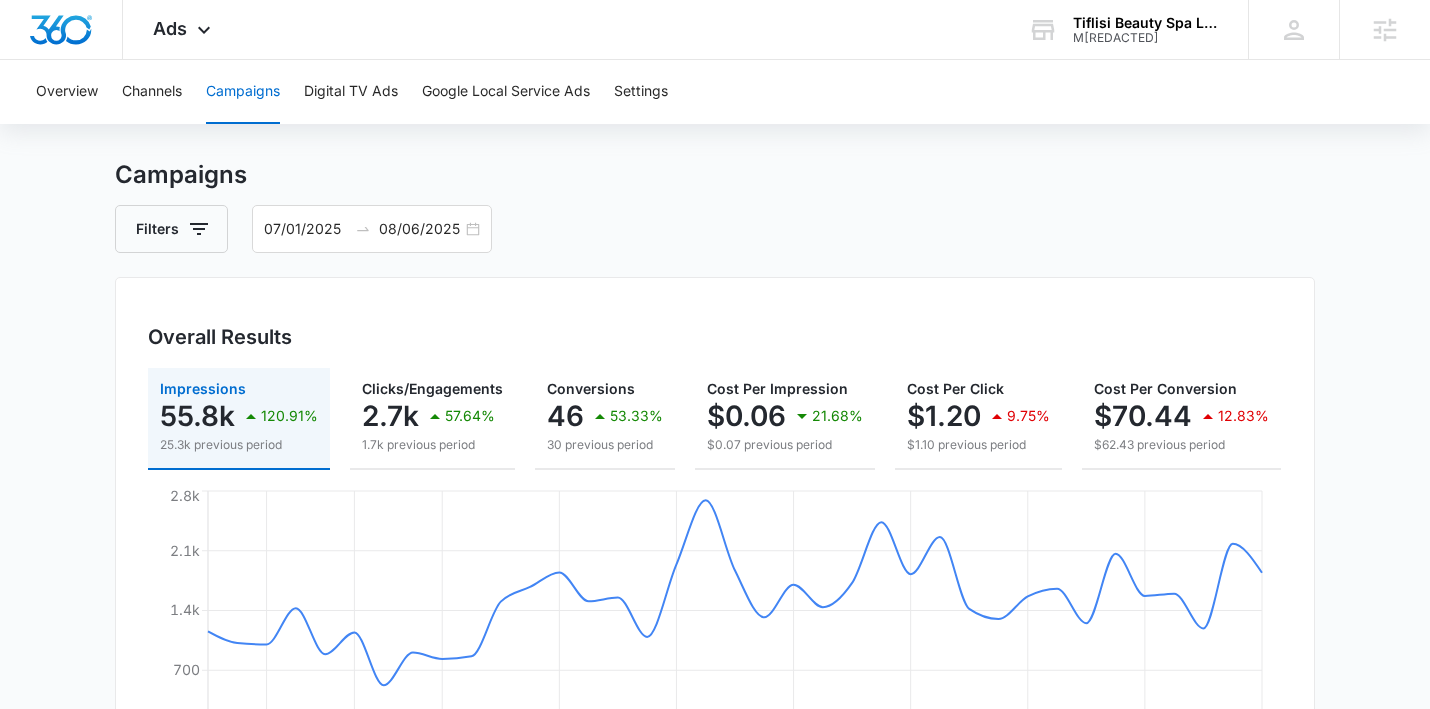 scroll, scrollTop: 0, scrollLeft: 0, axis: both 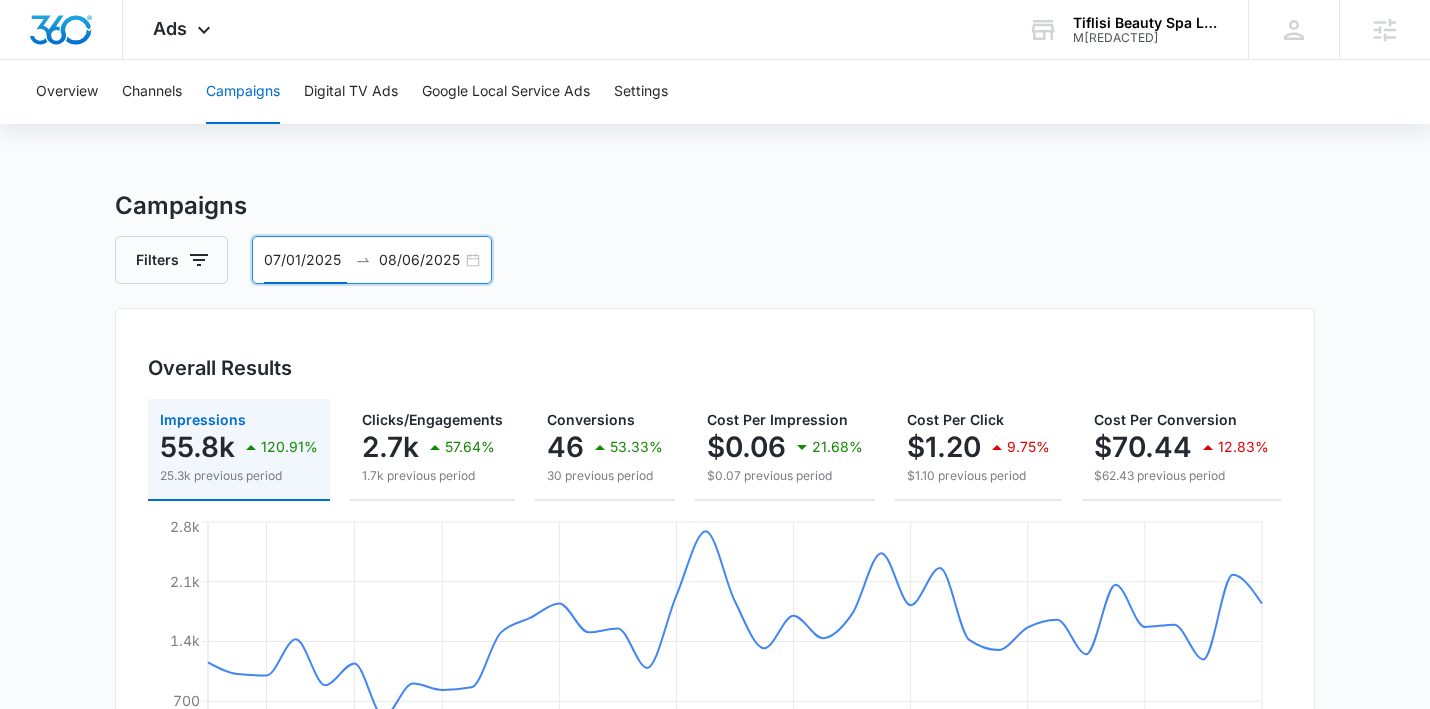 click on "07/01/2025" at bounding box center [305, 260] 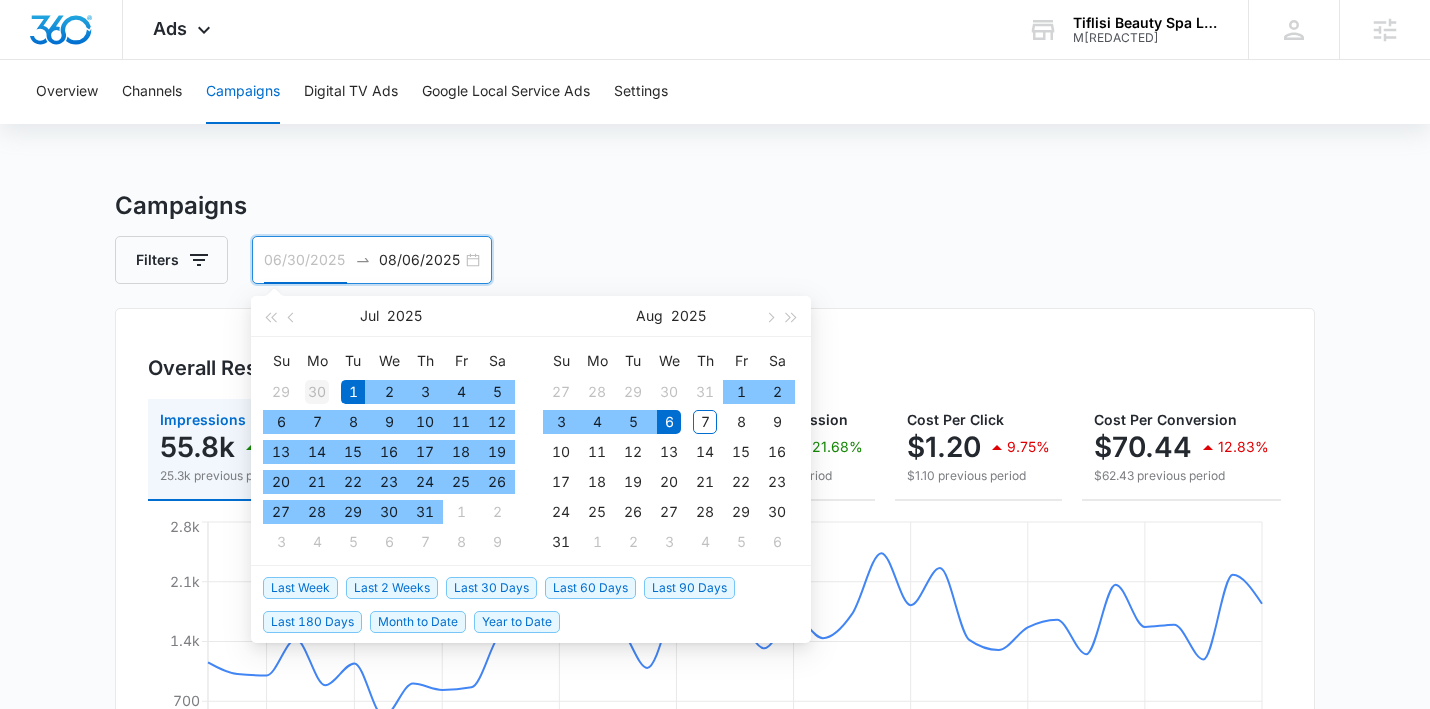 click on "30" at bounding box center (317, 392) 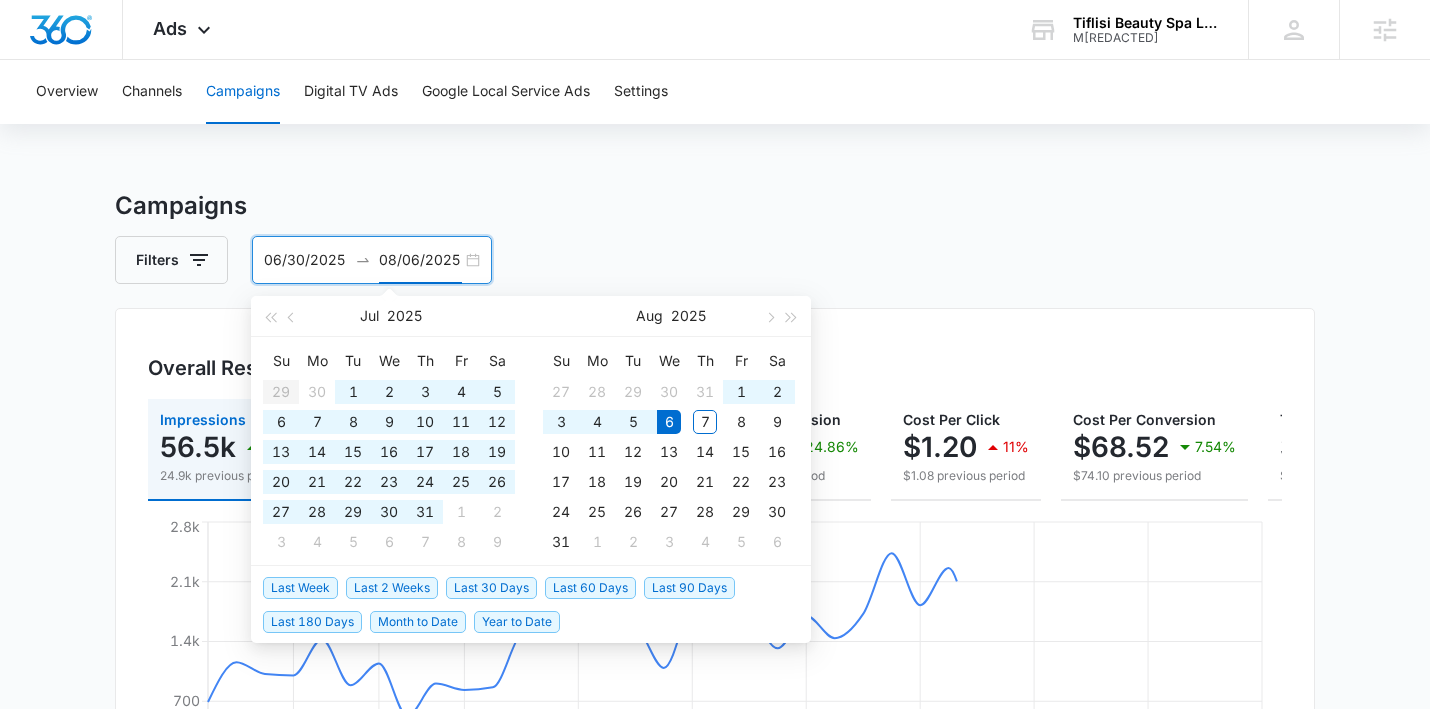 click on "Campaigns Filters 06/30/2025 08/06/2025 Overall Results Impressions 56.5k 127.2%  24.9k previous period Clicks/Engagements 2.7k 53.79%  1.8k previous period Conversions 48 84.62%  26 previous period Cost Per Impression $0.06 24.86%  $0.08 previous period Cost Per Click $1.20 11%  $1.08 previous period Cost Per Conversion $68.52 7.54%  $74.10 previous period Total Spend $3,289.00 70.7%  $1,926.70 previous period Jul 3 Jul 6 Jul 9 Jul 13 Jul 17 Jul 21 Jul 25 Jul 29 Aug 2 Aug 6 0 700 1.4k 2.1k 2.8k Google Campaigns List Filters Campaign Impressions Clicks/Engagements Conversions Budget Total Spend Totals 56,474 ( $0.06  ea) 2,736 ( $1.20  ea) 48 ( $68.52  ea) $3,223.30   $3,289.00 Search - Nail Services - [CITY], [STATE] Search ACTIVE 35,724 ( $0.05  ea) 1,653 ( $1.18  ea) 30 ( $65.11  ea) $49.02    / daily $1,953.30 Search - Nail Services - [CITY], [STATE] Search ACTIVE 19,919 ( $0.05  ea) 850 ( $1.14  ea) 12 ( $80.91  ea) $35.29    / daily $970.97 Brand - Search Search ACTIVE 831 ( $0.44  ea) 233 ( $1.57  ea) 6 (  ea)" at bounding box center [715, 869] 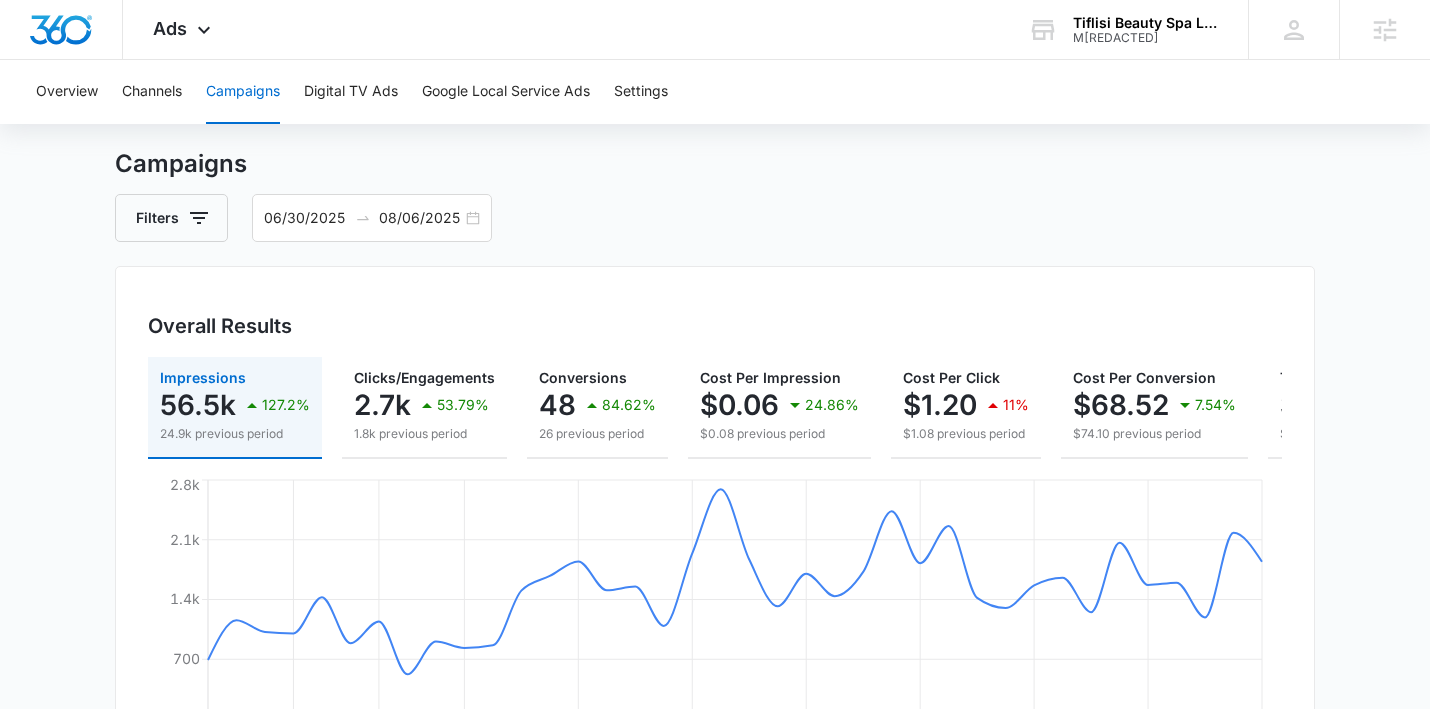 scroll, scrollTop: 0, scrollLeft: 0, axis: both 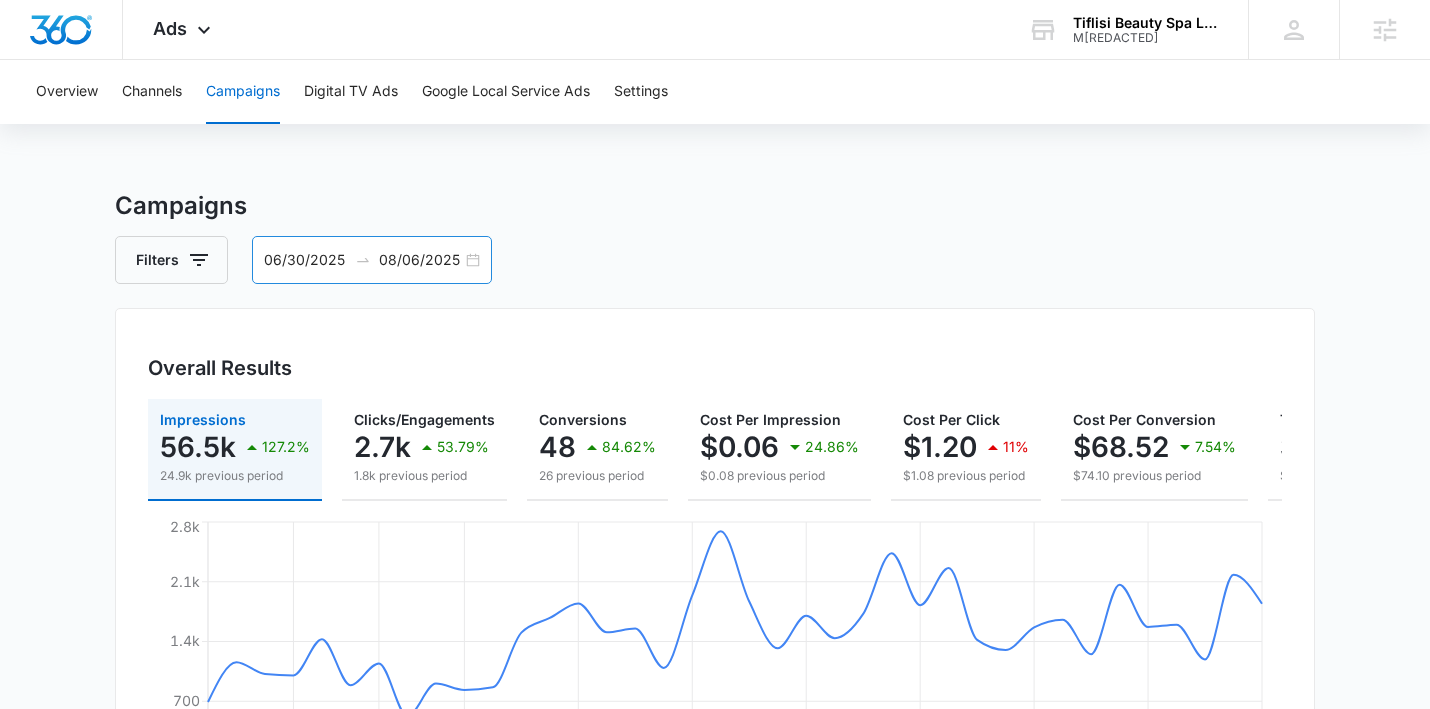 click on "06/30/2025" at bounding box center (305, 260) 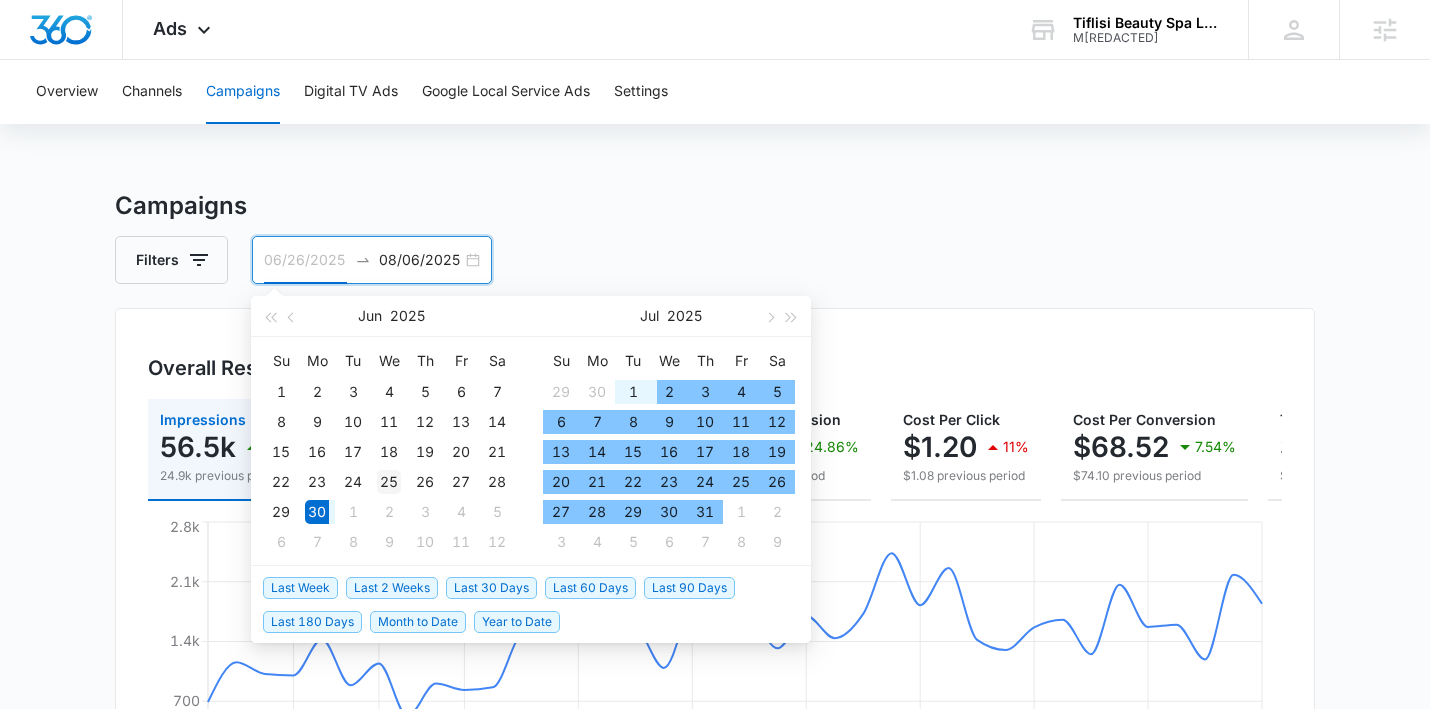 type on "06/25/2025" 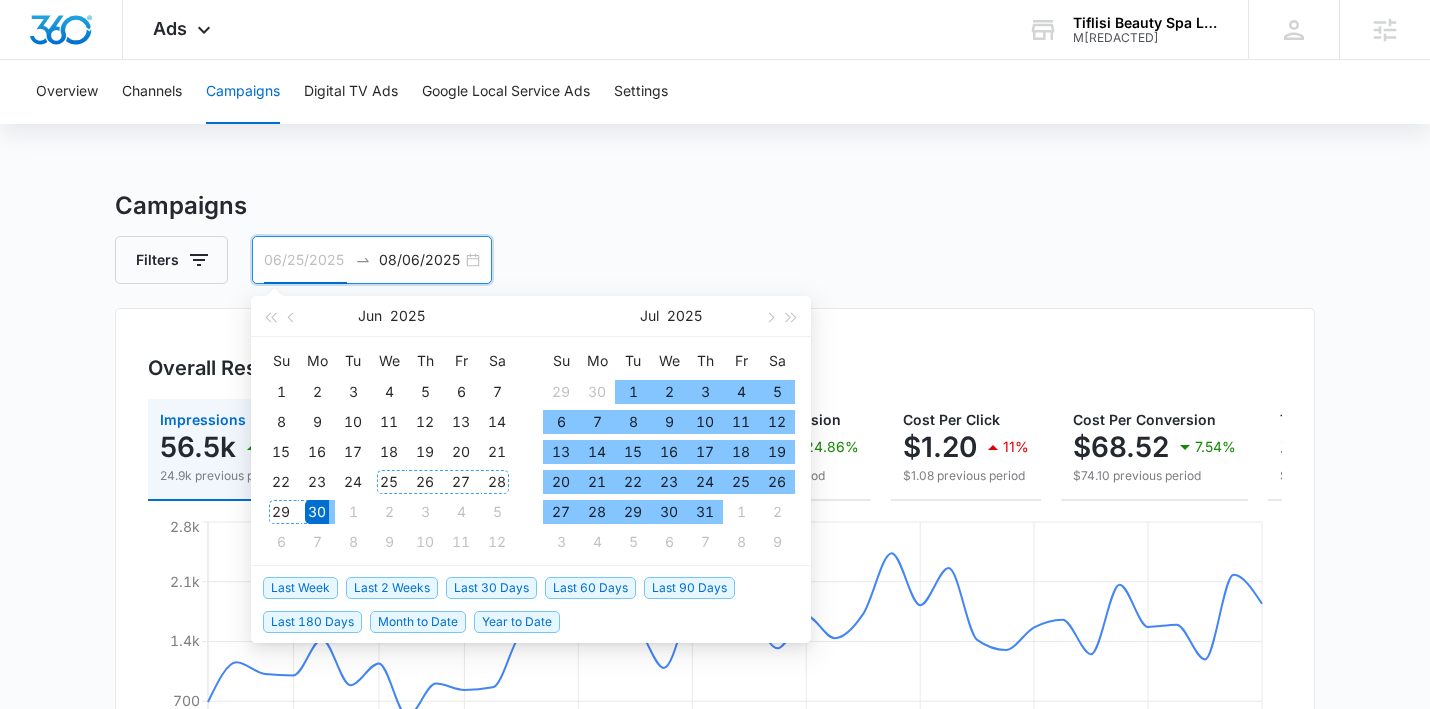 click on "25" at bounding box center [389, 482] 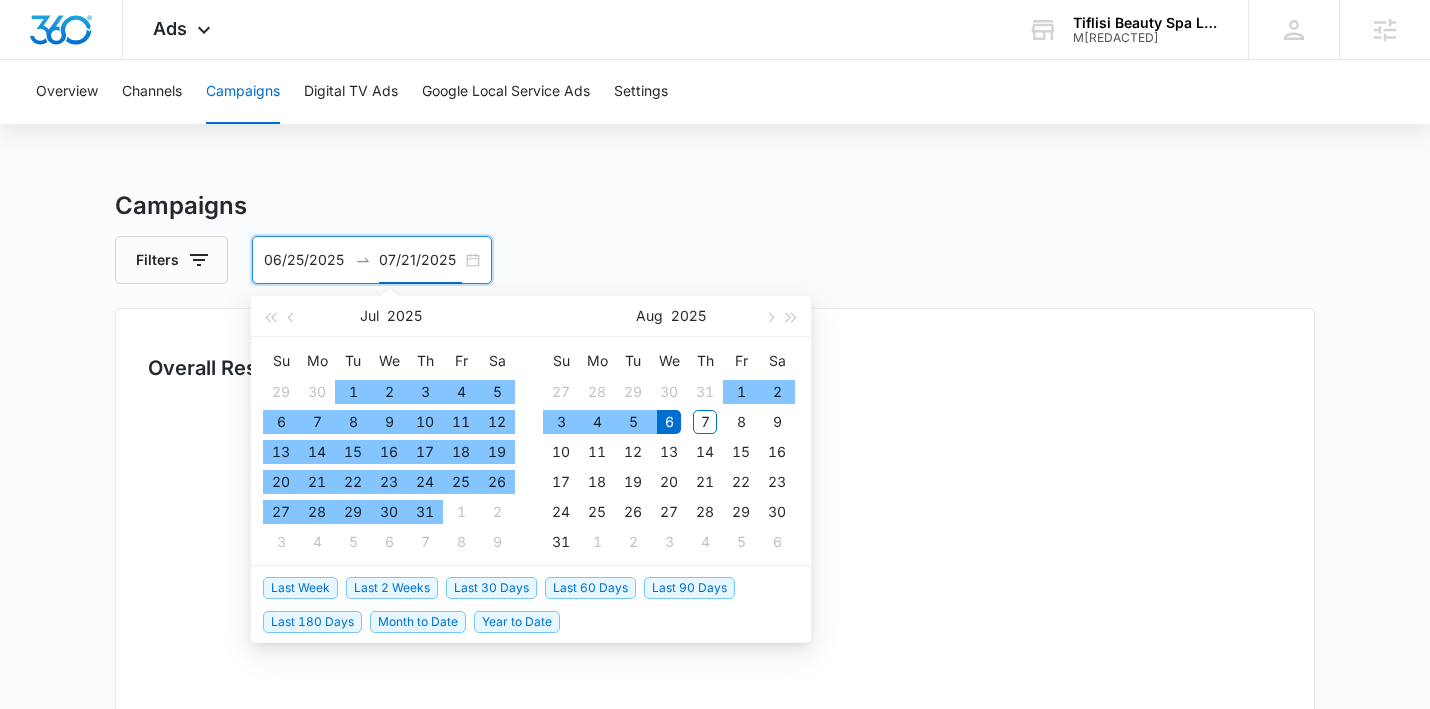 type on "08/06/2025" 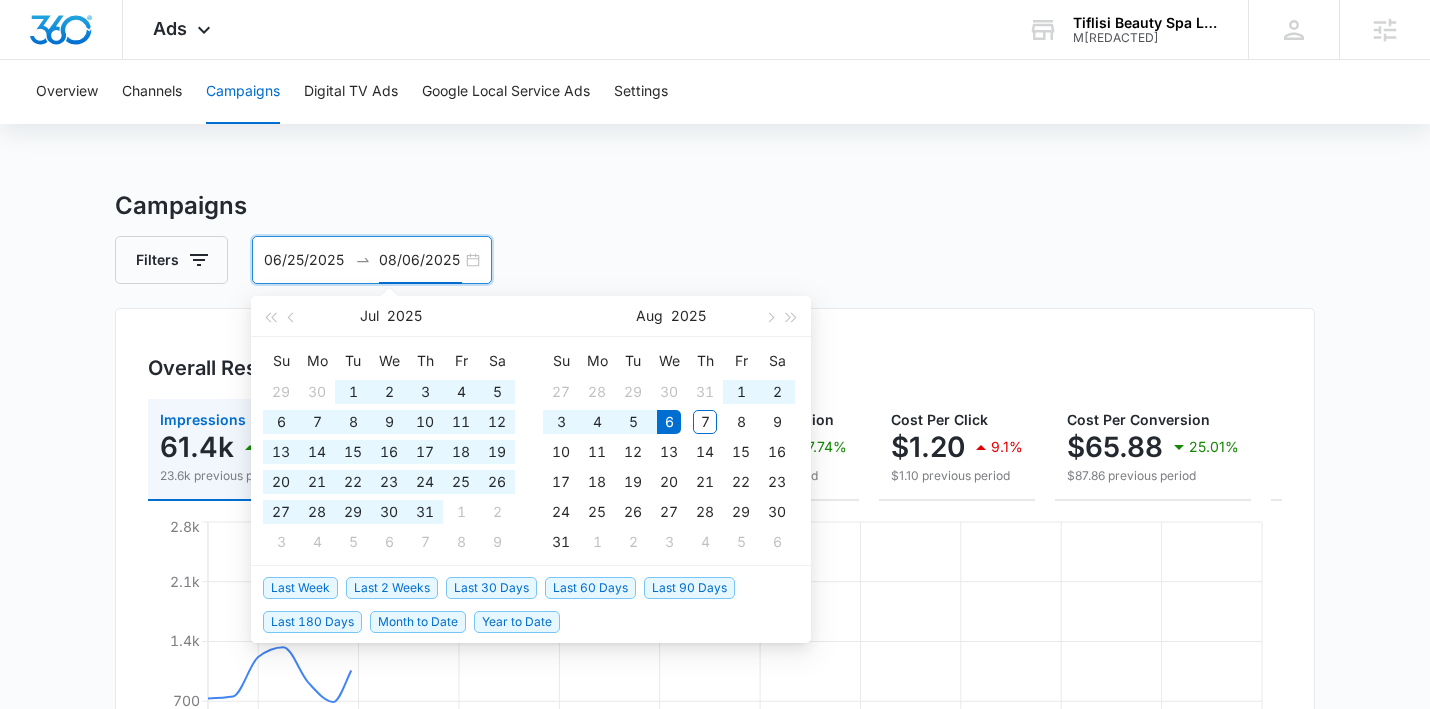 click on "Campaigns Filters 06/25/2025 08/06/2025 Overall Results Impressions 61.4k 160.15%  23.6k previous period Clicks/Engagements 3k 48.47%  2k previous period Conversions 54 116%  25 previous period Cost Per Impression $0.06 37.74%  $0.09 previous period Cost Per Click $1.20 9.1%  $1.10 previous period Cost Per Conversion $65.88 25.01%  $87.86 previous period Total Spend $3,557.80 61.98%  $2,196.50 previous period Jun 27 Jul 1 Jul 5 Jul 9 Jul 13 Jul 17 Jul 21 Jul 25 Jul 29 Aug 2 Aug 6 0 700 1.4k 2.1k 2.8k Google Campaigns List Filters Campaign Impressions Clicks/Engagements Conversions Budget Total Spend Totals 61,432 ( $0.06  ea) 2,953 ( $1.20  ea) 54 ( $65.88  ea) $3,517.40   $3,557.80 Search - Nail Services - [CITY], [STATE] Search ACTIVE 40,574 ( $0.05  ea) 1,842 ( $1.19  ea) 36 ( $60.64  ea) $49.02    / daily $2,183.00 Search - Nail Services - [CITY], [STATE] Search ACTIVE 19,919 ( $0.05  ea) 850 ( $1.14  ea) 12 ( $80.91  ea) $35.29    / daily $970.97 Brand - Search Search ACTIVE 939 ( $0.43  ea) 261 ( $1.55  ea) 6 (" at bounding box center (715, 869) 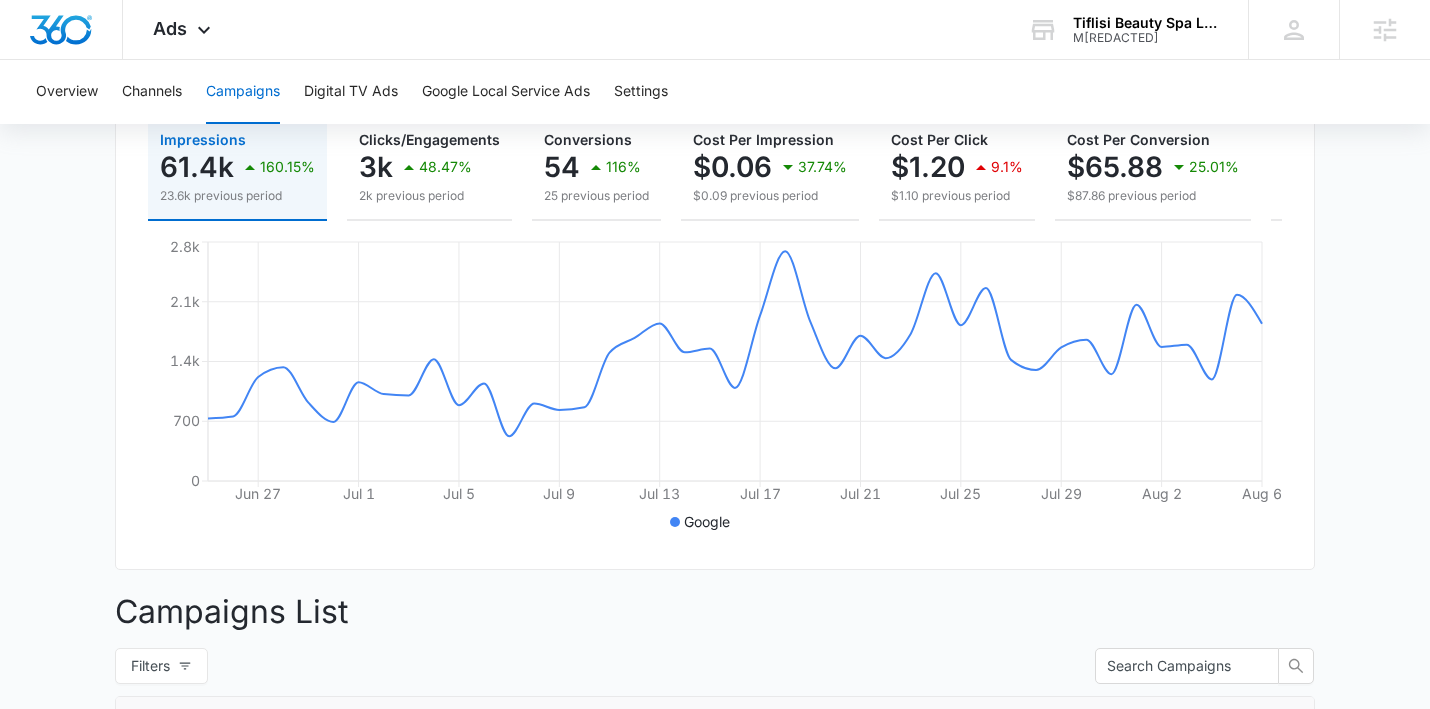 scroll, scrollTop: 0, scrollLeft: 0, axis: both 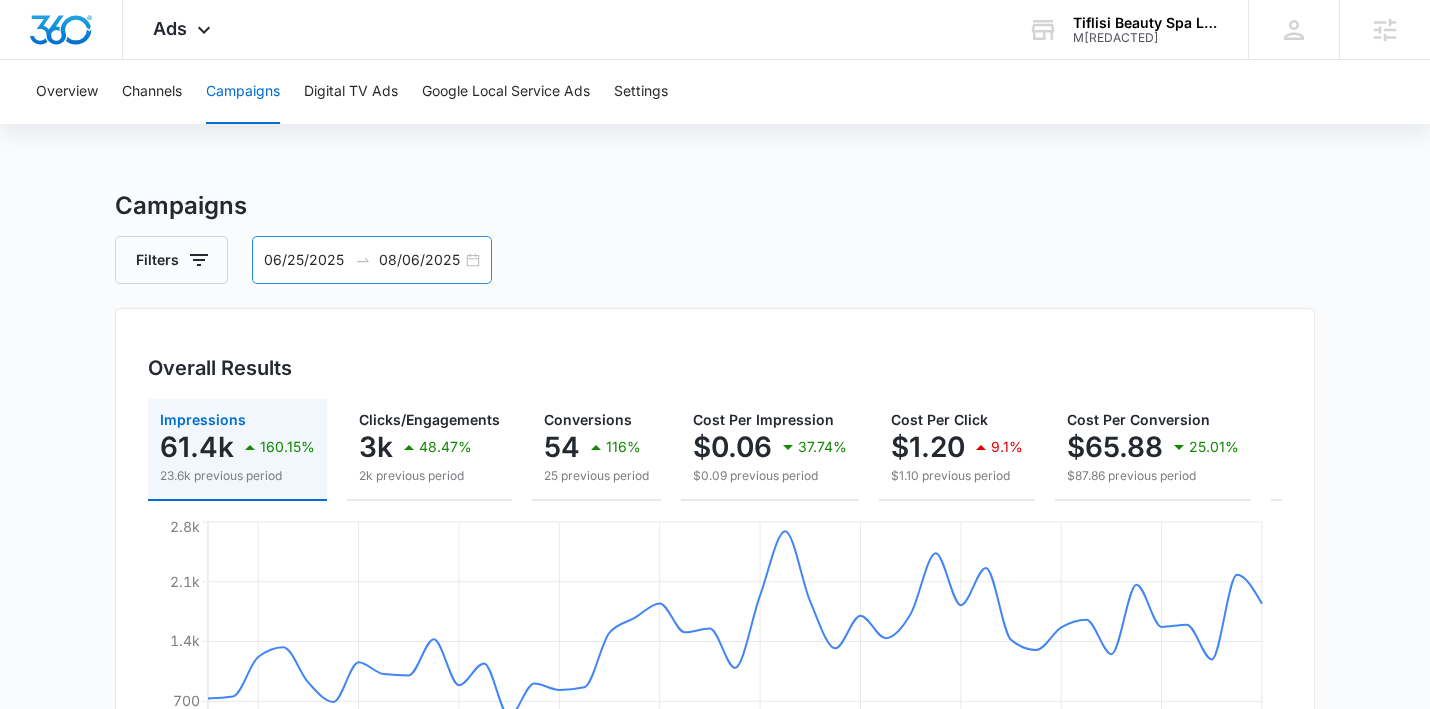 click on "06/25/2025" at bounding box center (305, 260) 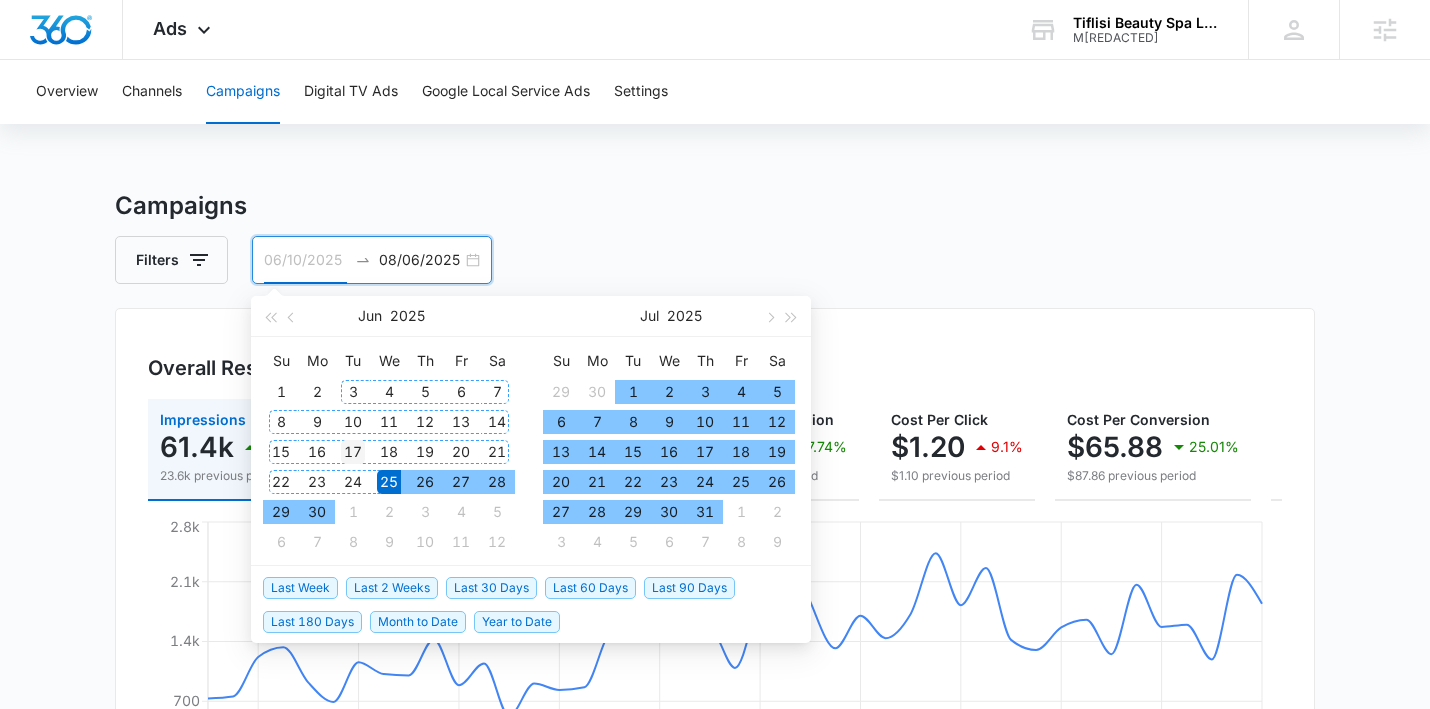type on "06/17/2025" 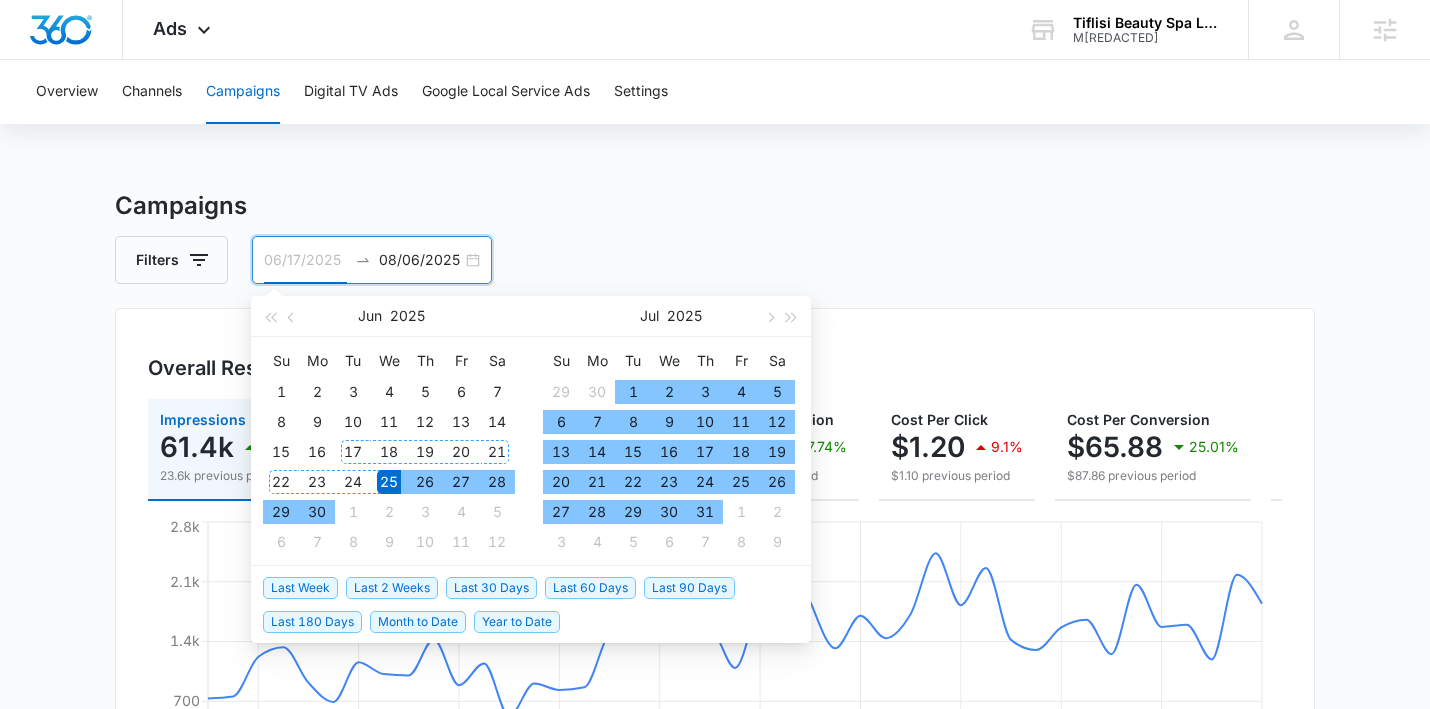 click on "17" at bounding box center [353, 452] 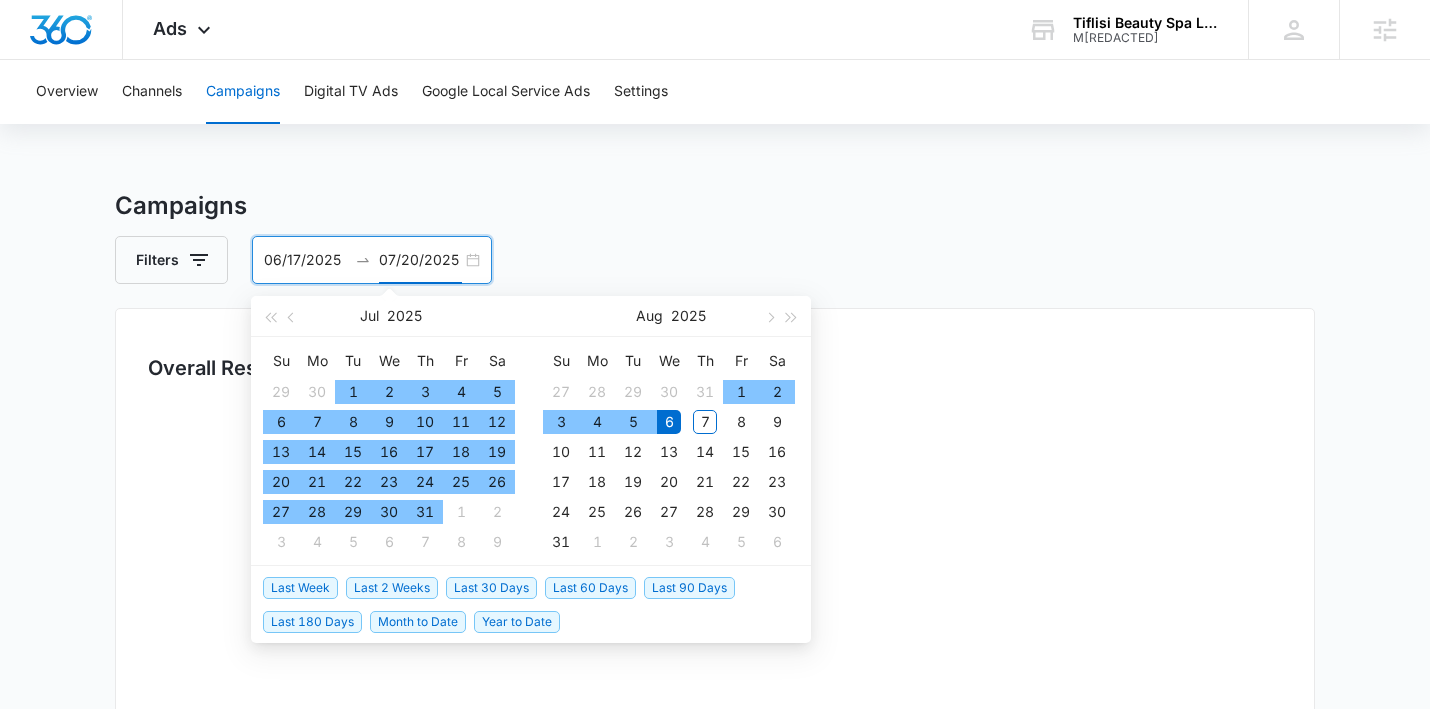 type on "08/06/2025" 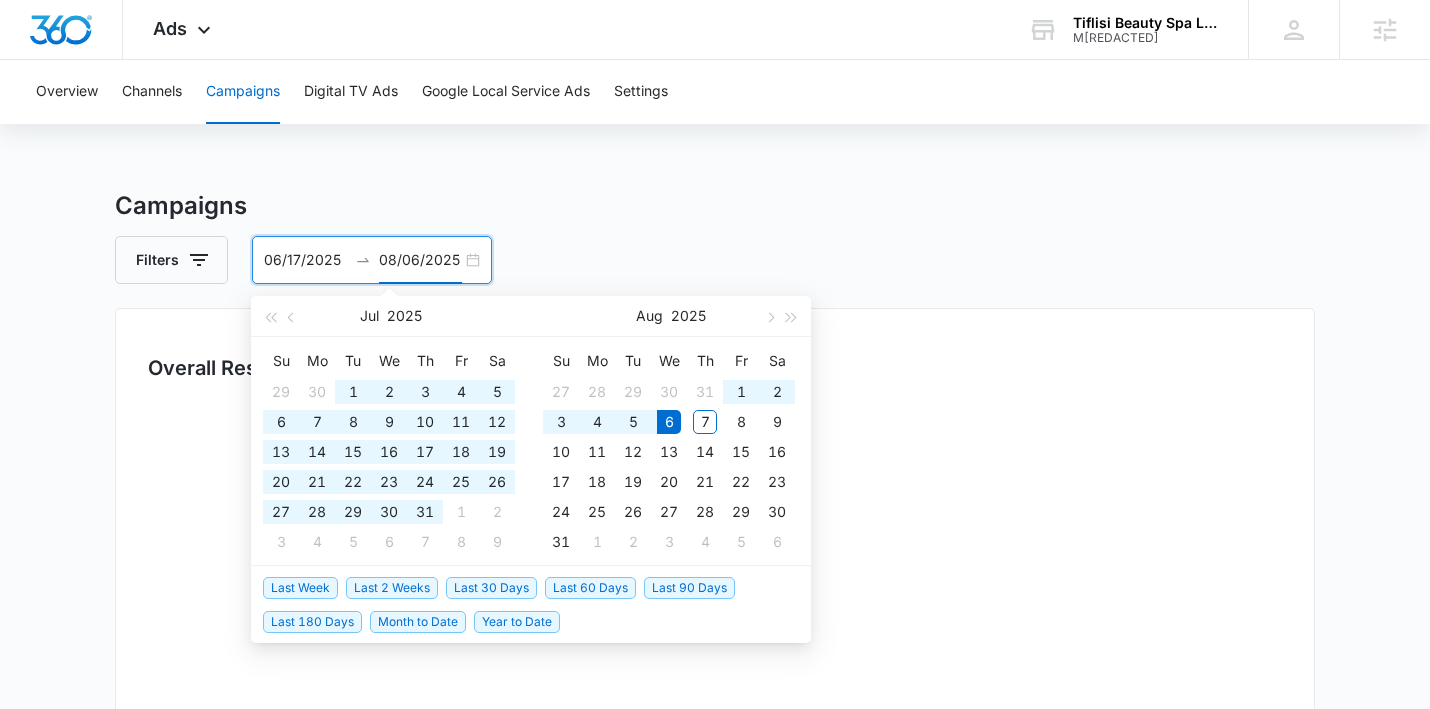 click on "Campaigns Filters 06/17/2025 08/06/2025 Overall Results Loading Campaigns List Filters Loading Spend Jul 2025 Su Mo Tu We Th Fr Sa 29 30 1 2 3 4 5 6 7 8 9 10 11 12 13 14 15 16 17 18 19 20 21 22 23 24 25 26 27 28 29 30 31 1 2 3 4 5 6 Aug 2025 Su Mo Tu We Th Fr Sa 27 28 29 30 31 1 2 3 4 5 6 7 8 9 10 11 12 13 14 15 16 17 18 19 20 21 22 23 24 25 26 27 28 29 30 31 1 2 3 4 5 6 Last  Week Last 2 Weeks Last 30 Days Last 60 Days Last 90 Days Last 180 Days Month to Date Year to Date" at bounding box center (715, 709) 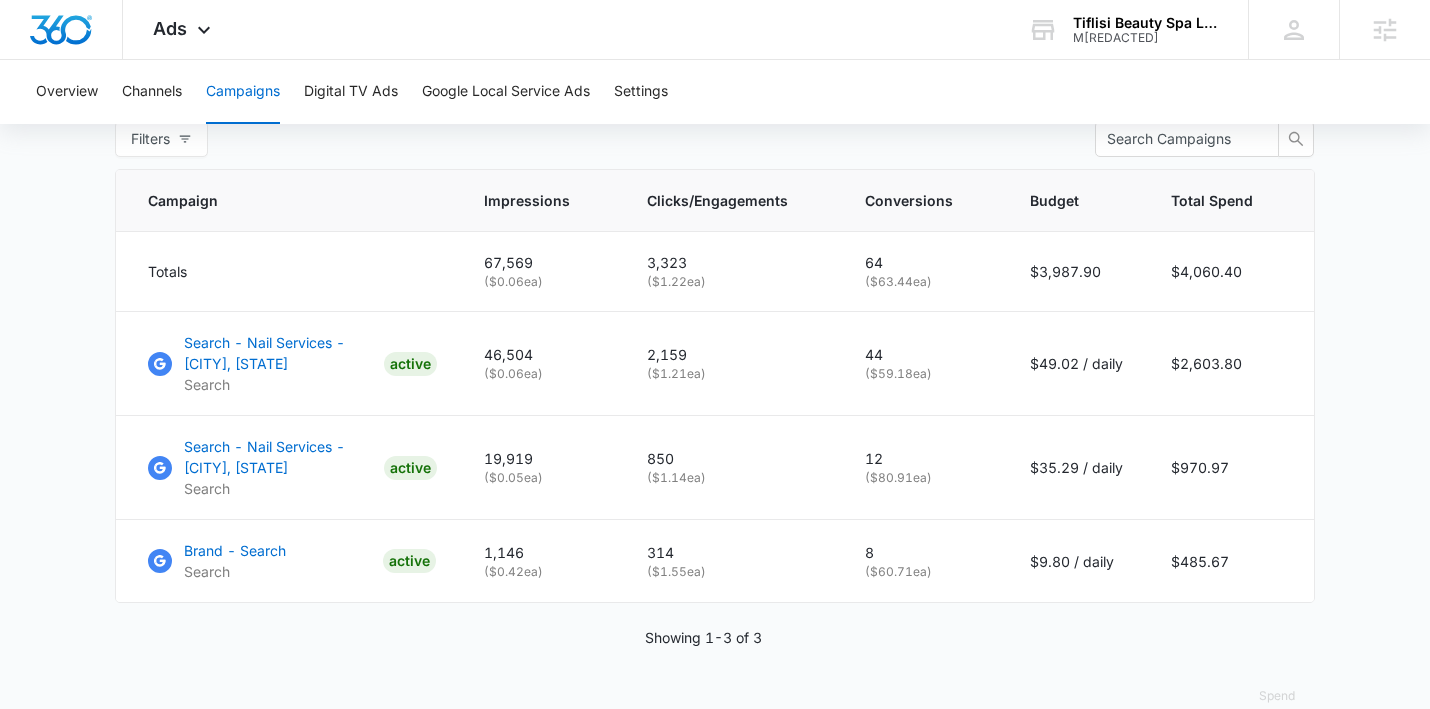 scroll, scrollTop: 787, scrollLeft: 0, axis: vertical 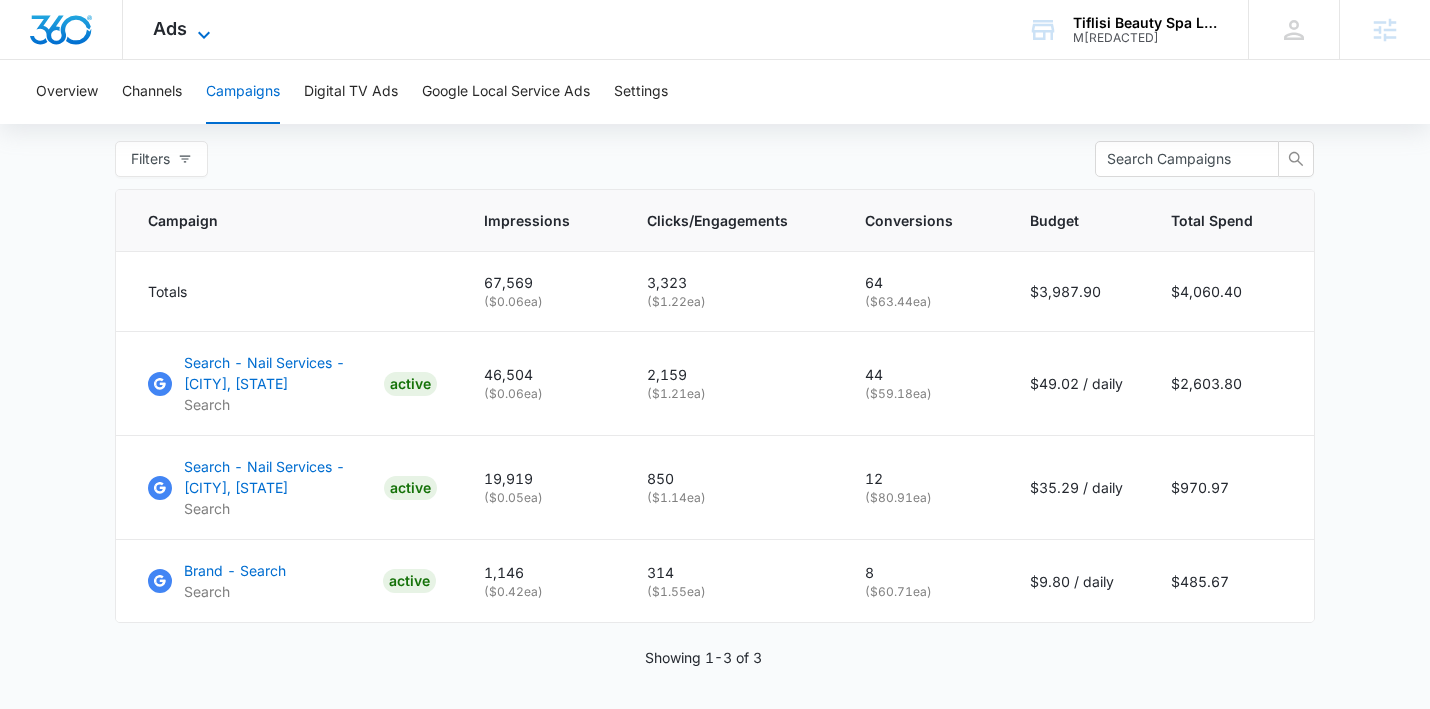 click on "Ads" at bounding box center [170, 28] 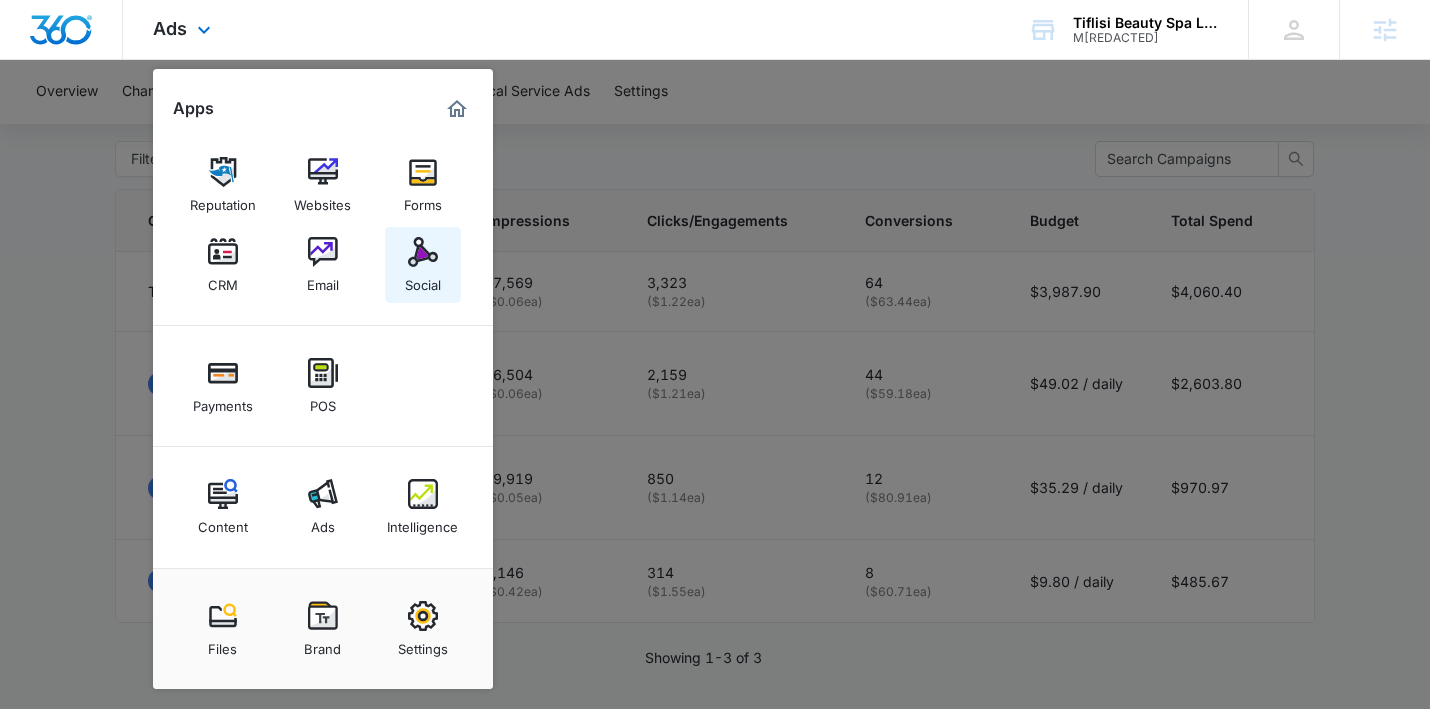 click on "Social" at bounding box center (423, 265) 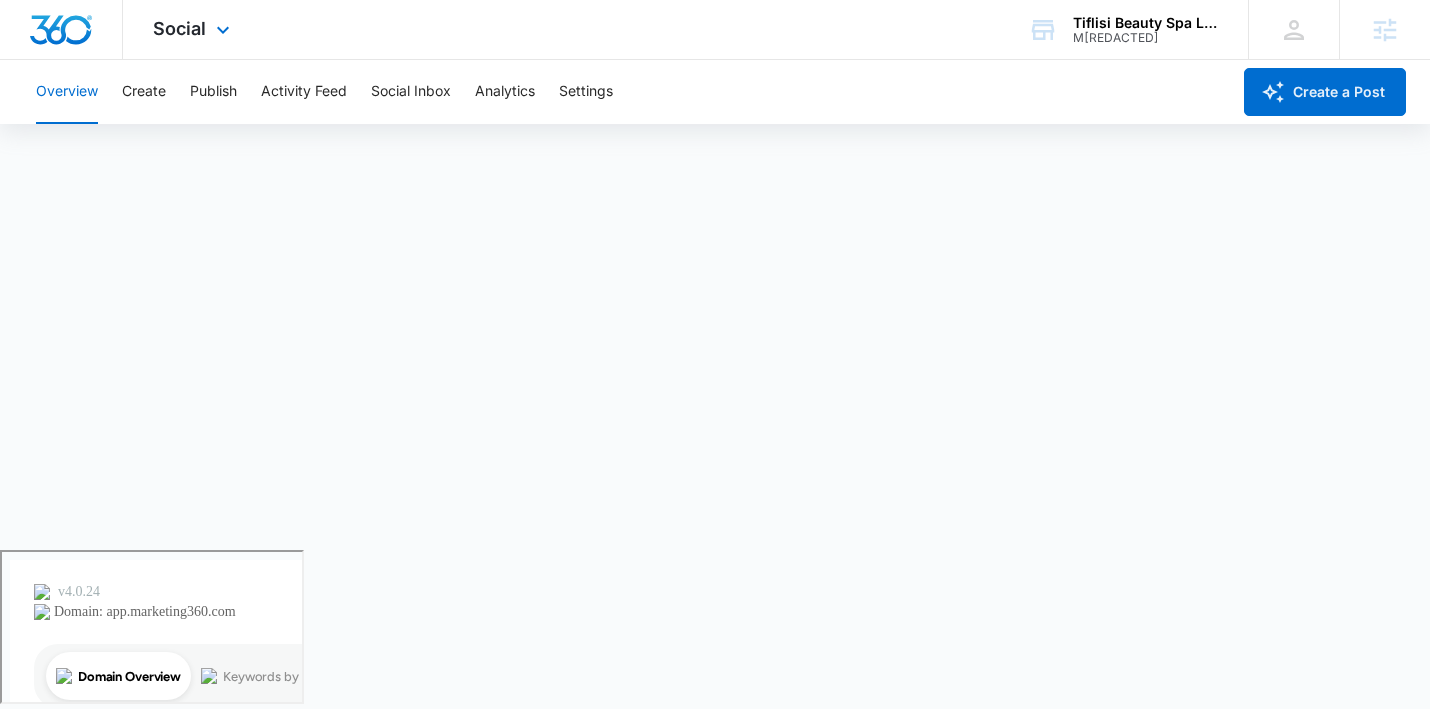 scroll, scrollTop: 0, scrollLeft: 0, axis: both 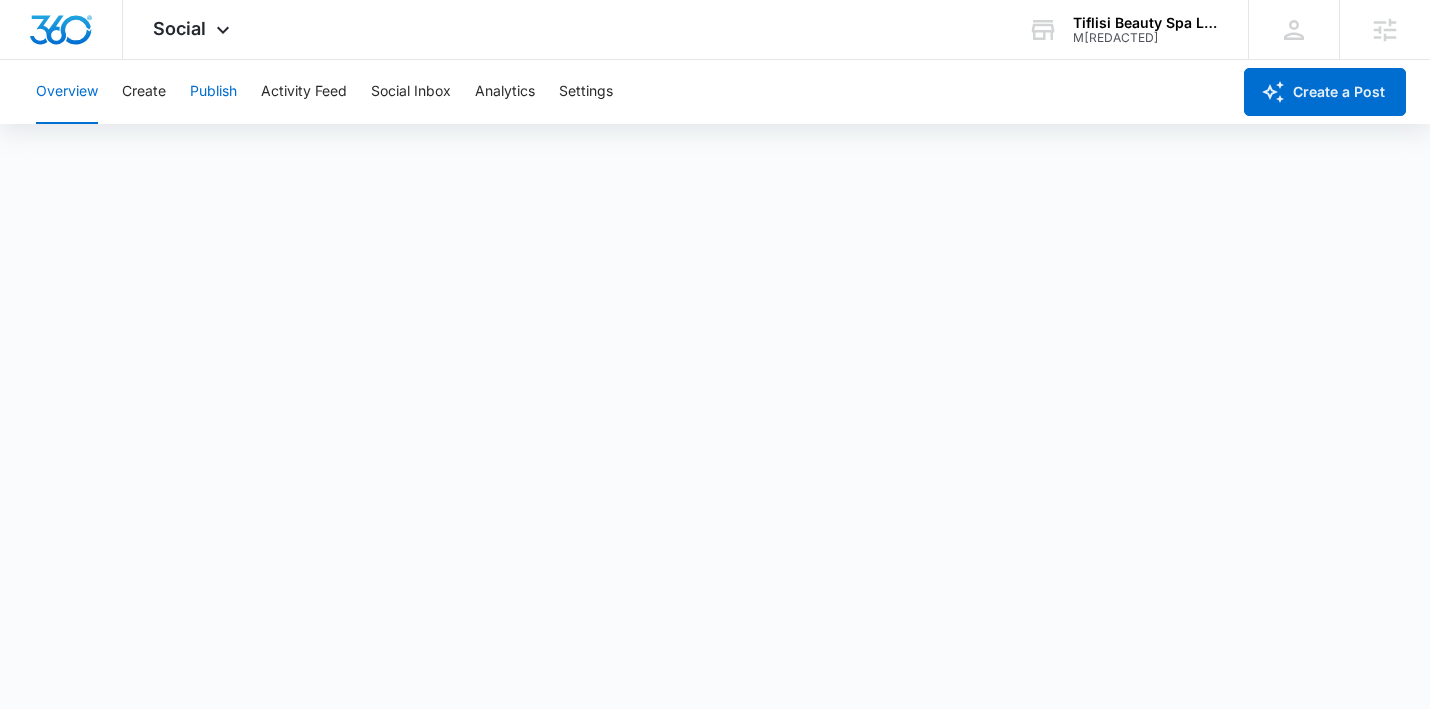click on "Publish" at bounding box center (213, 92) 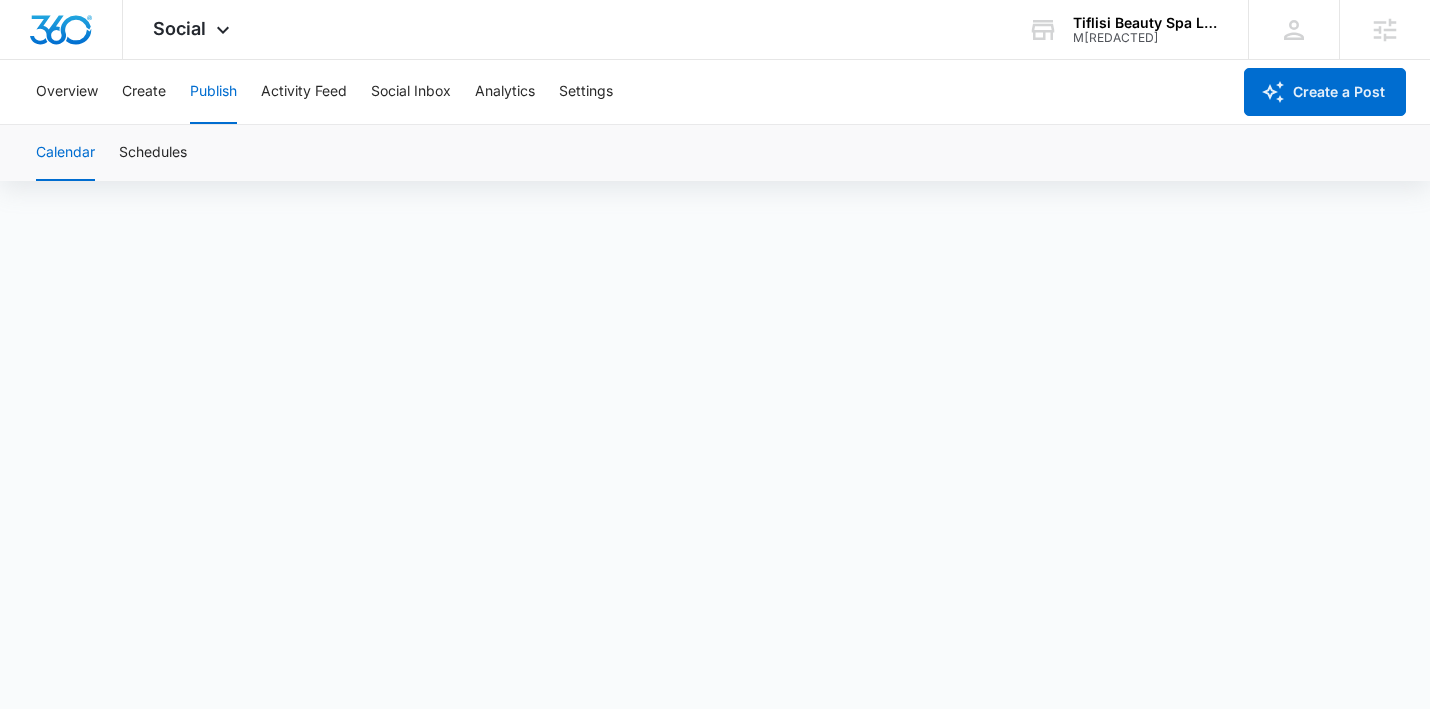 scroll, scrollTop: 0, scrollLeft: 0, axis: both 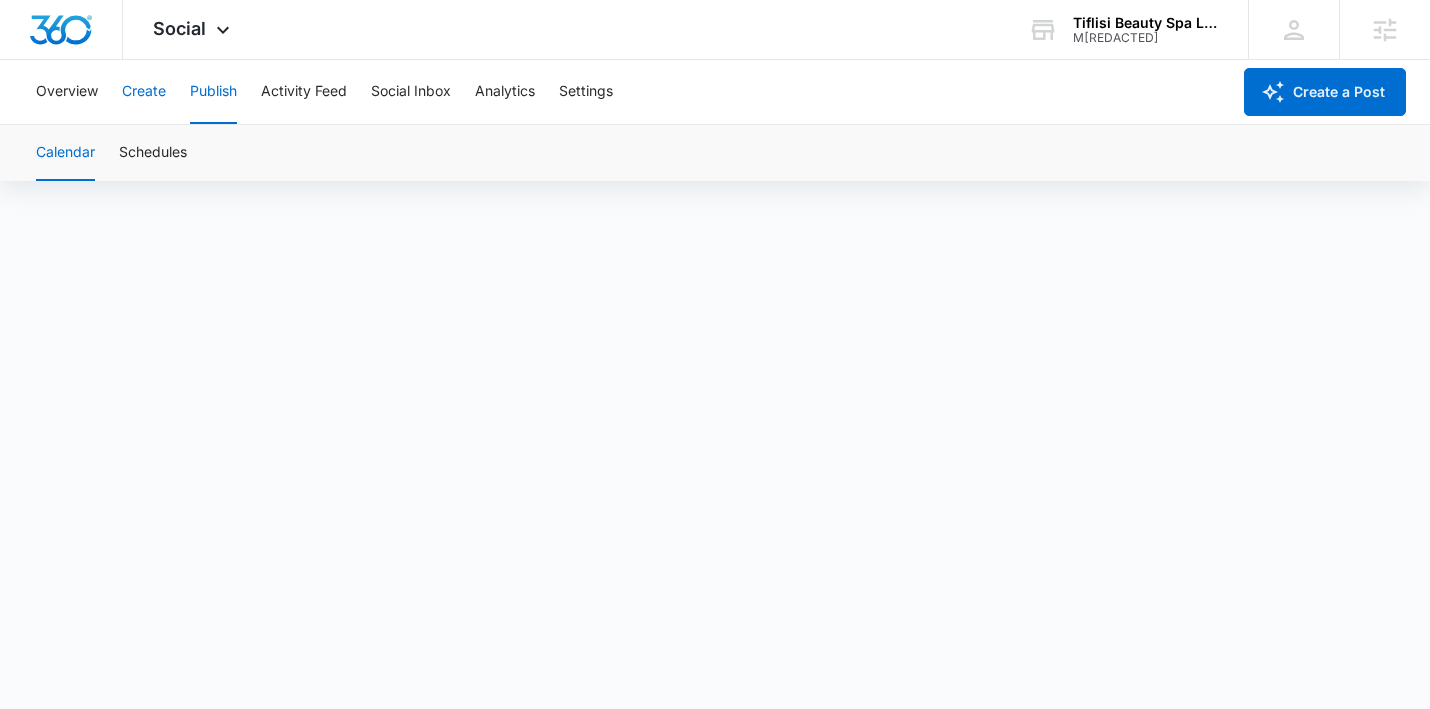 click on "Create" at bounding box center [144, 92] 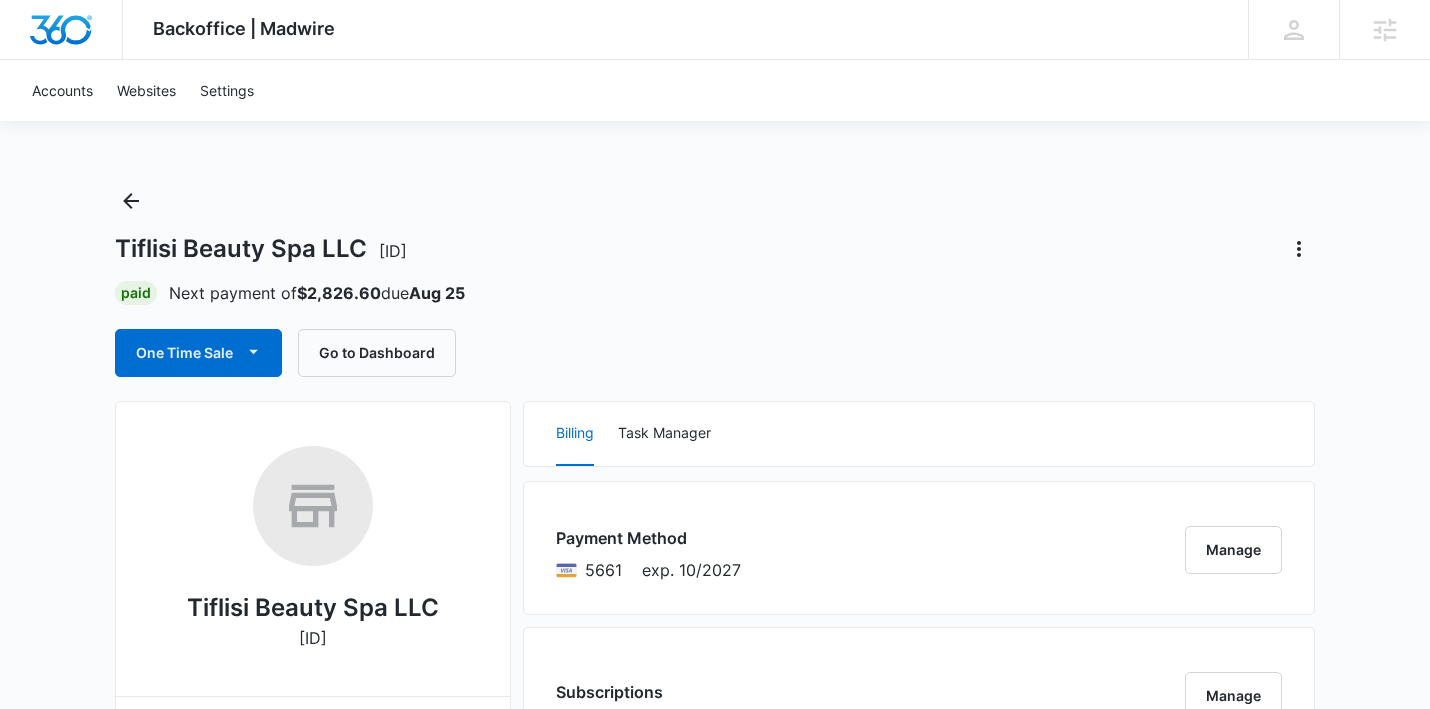 scroll, scrollTop: 0, scrollLeft: 0, axis: both 